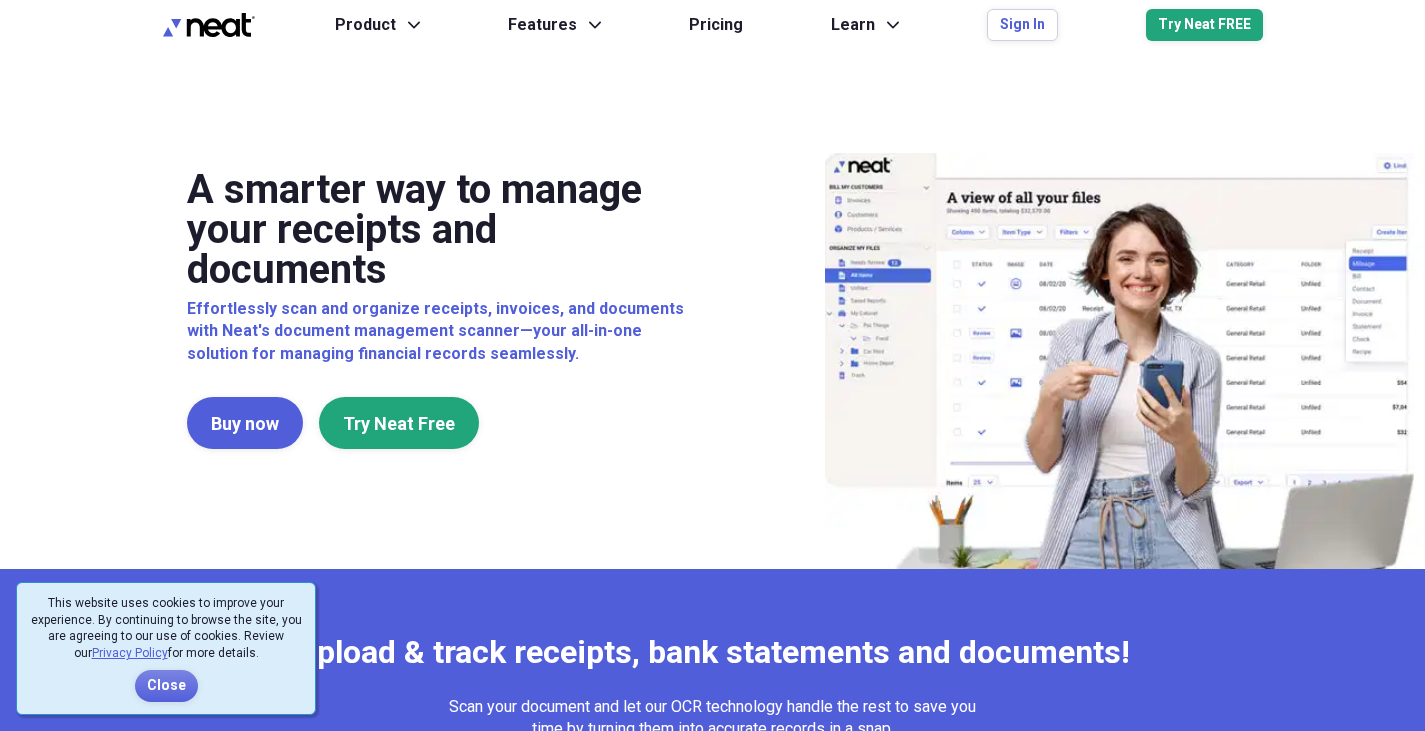 scroll, scrollTop: 0, scrollLeft: 0, axis: both 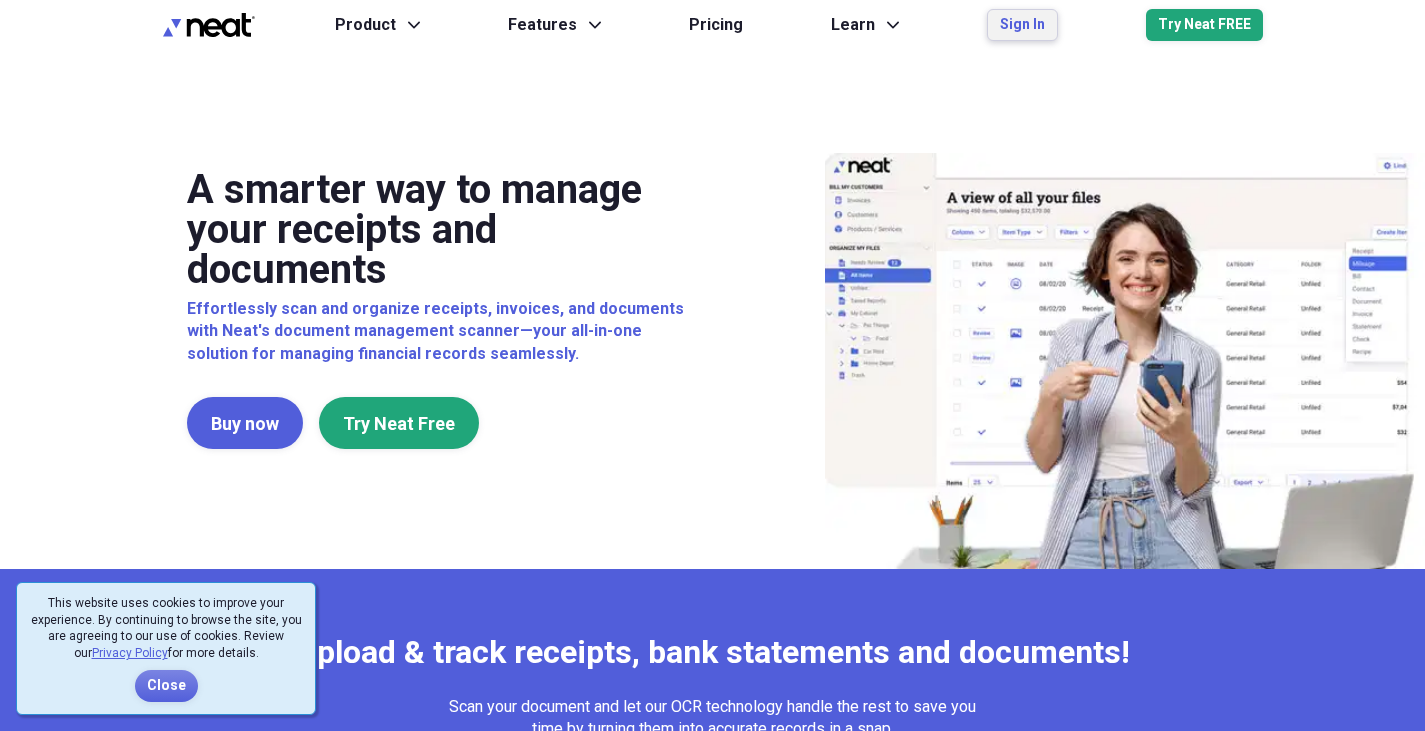 click on "Sign In" at bounding box center [1022, 25] 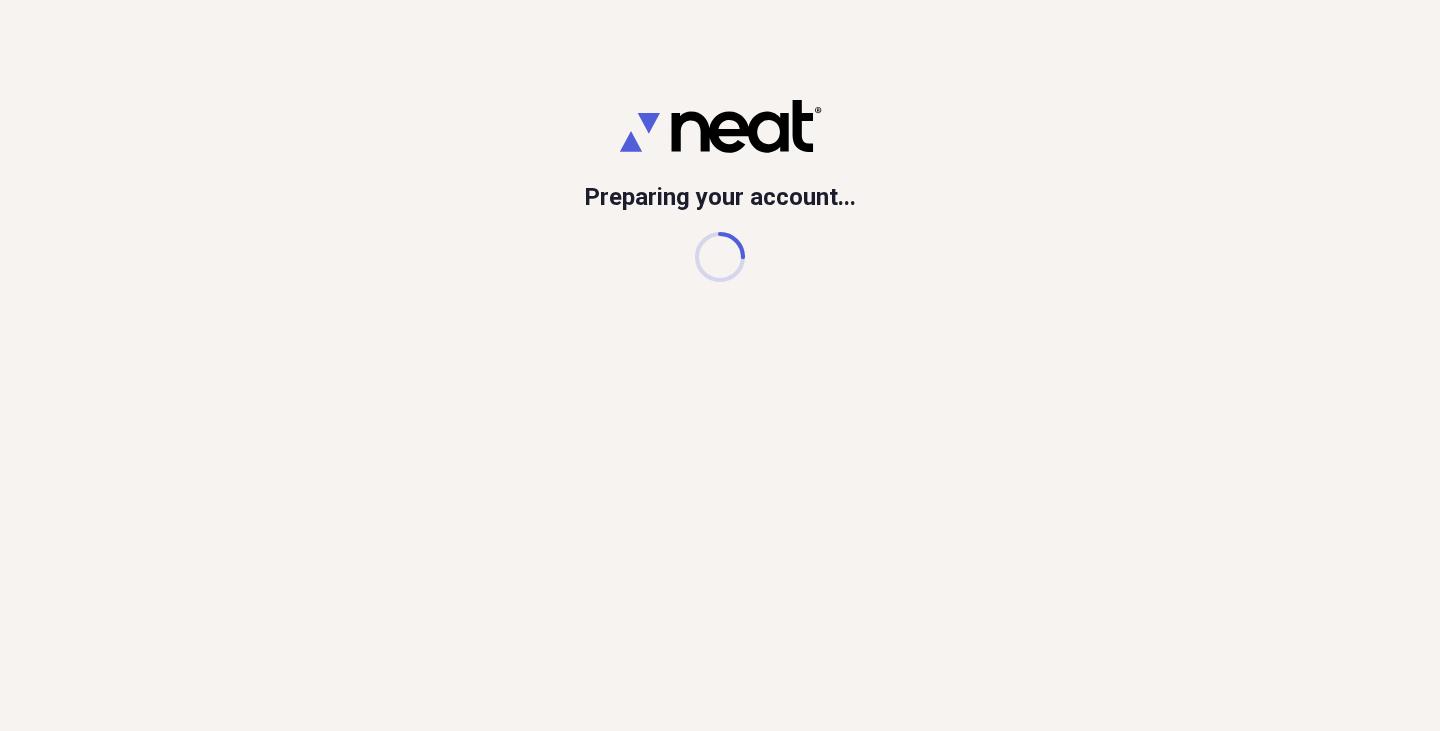 scroll, scrollTop: 0, scrollLeft: 0, axis: both 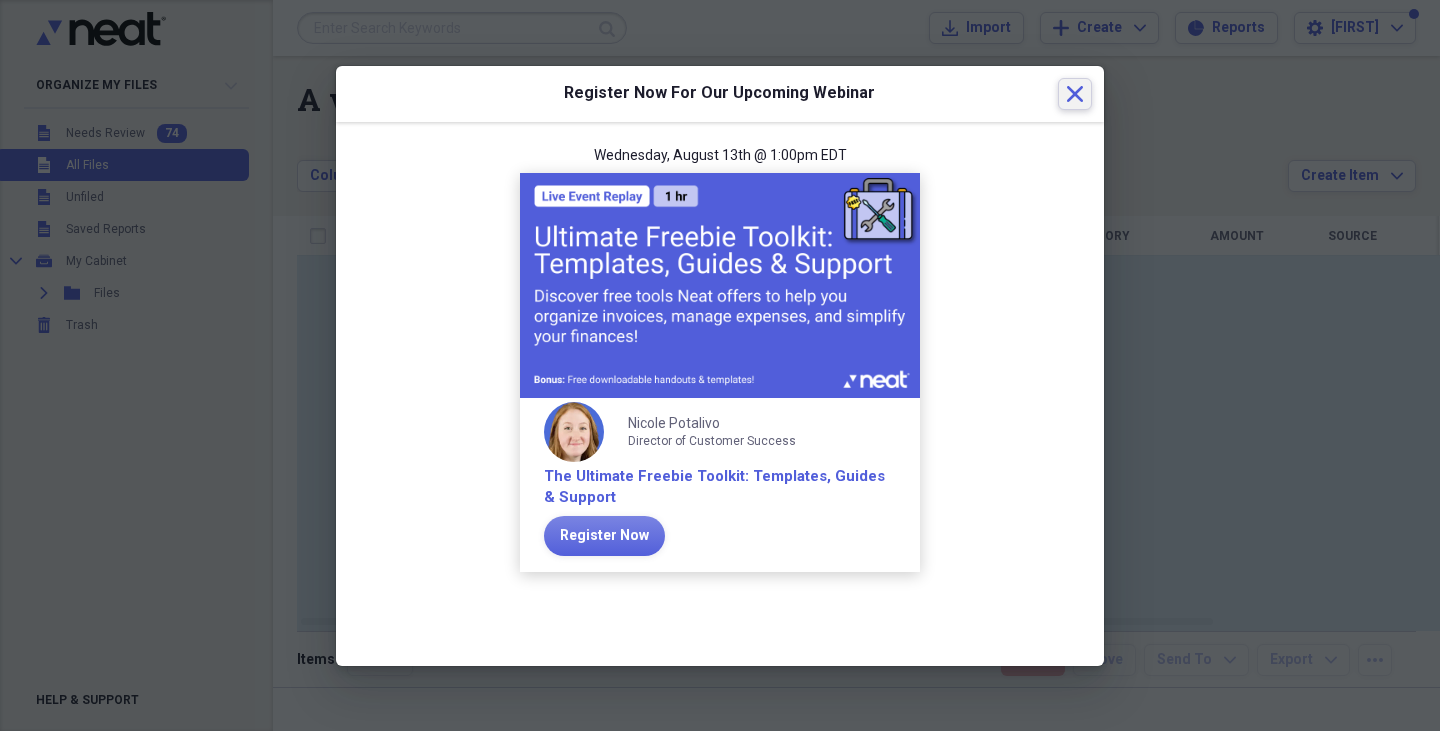 click on "Close" 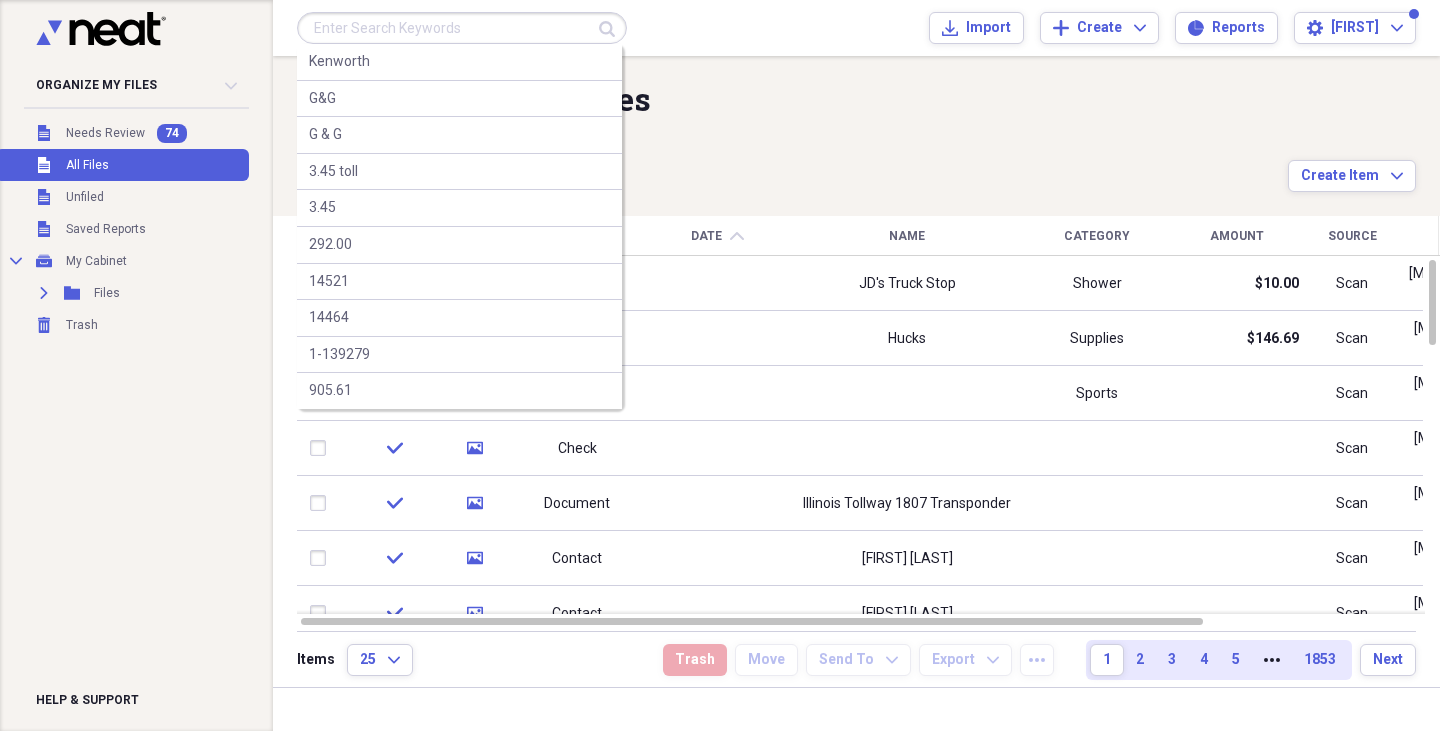 drag, startPoint x: 499, startPoint y: 29, endPoint x: 417, endPoint y: 15, distance: 83.18654 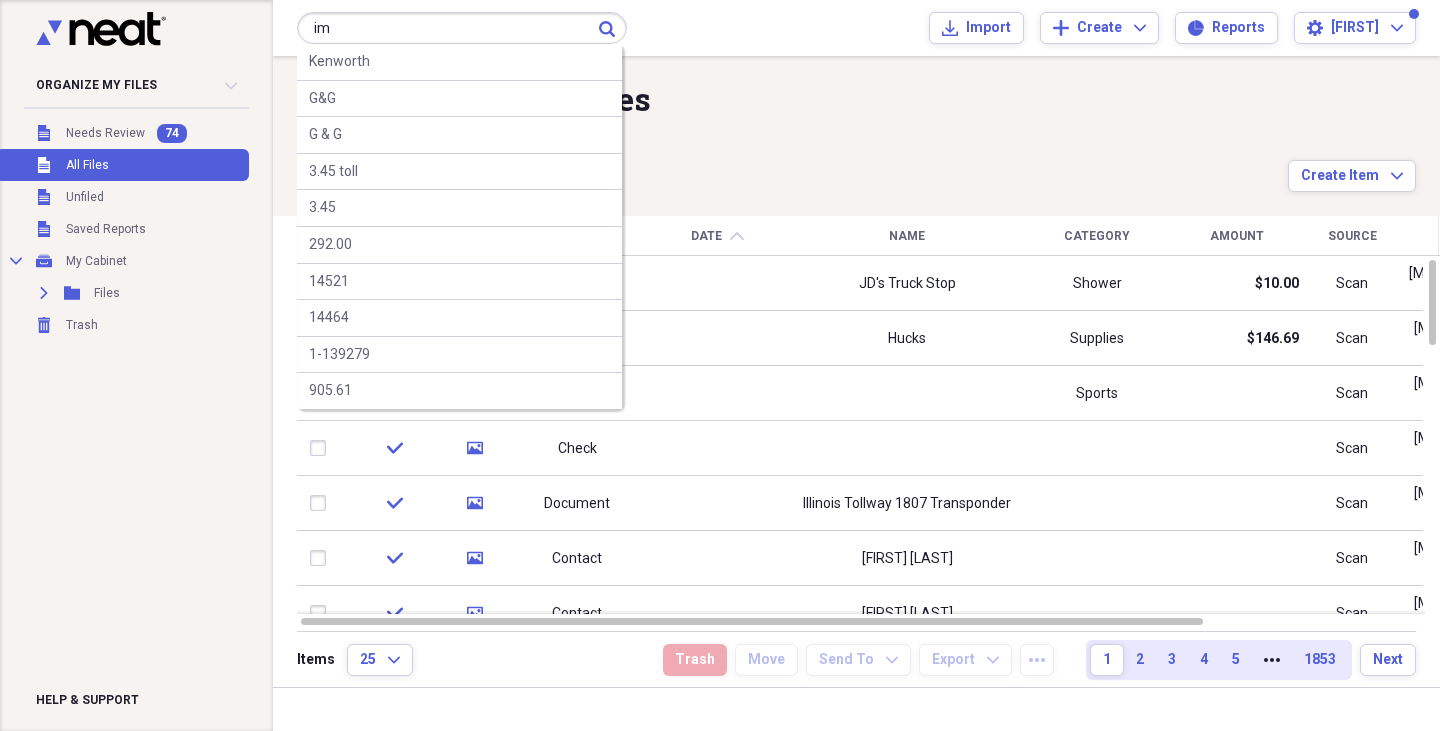 type on "i" 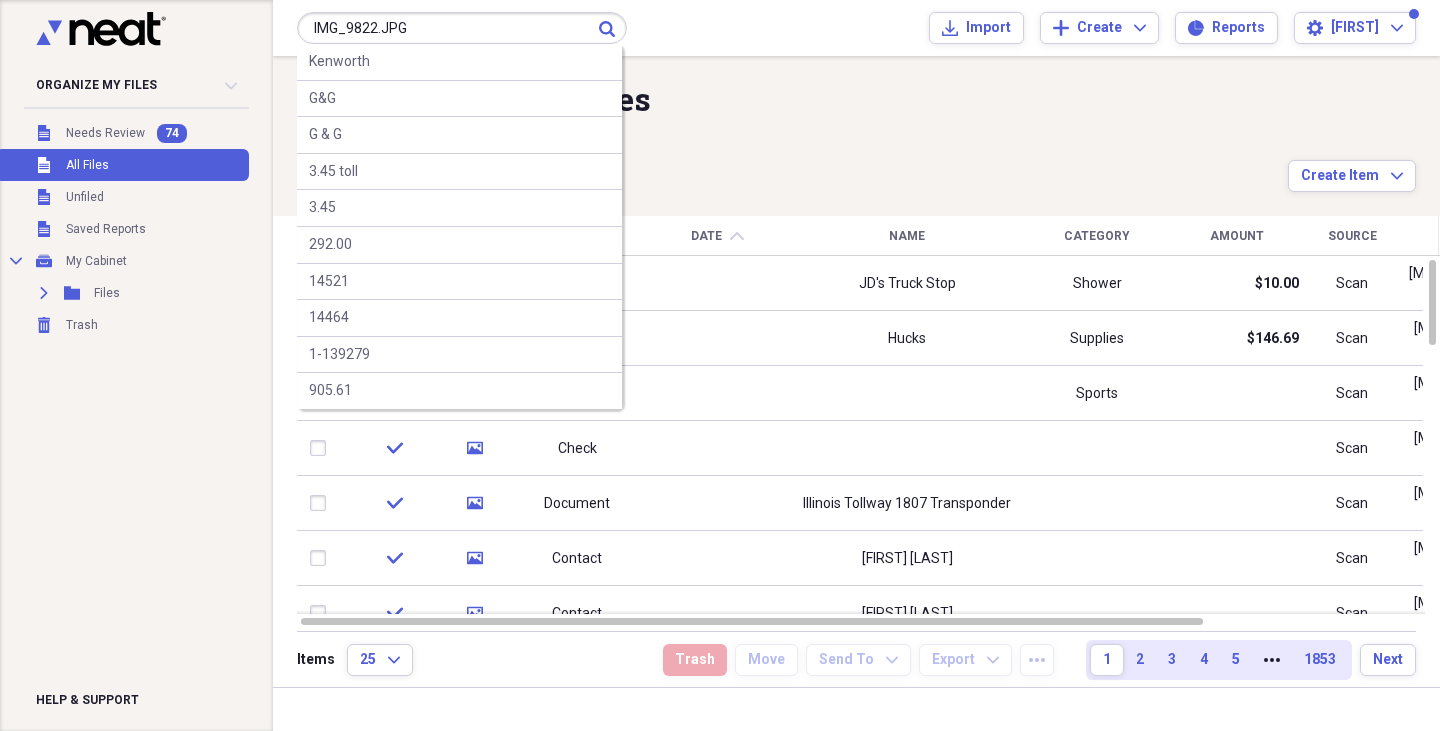 type on "IMG_9822.JPG" 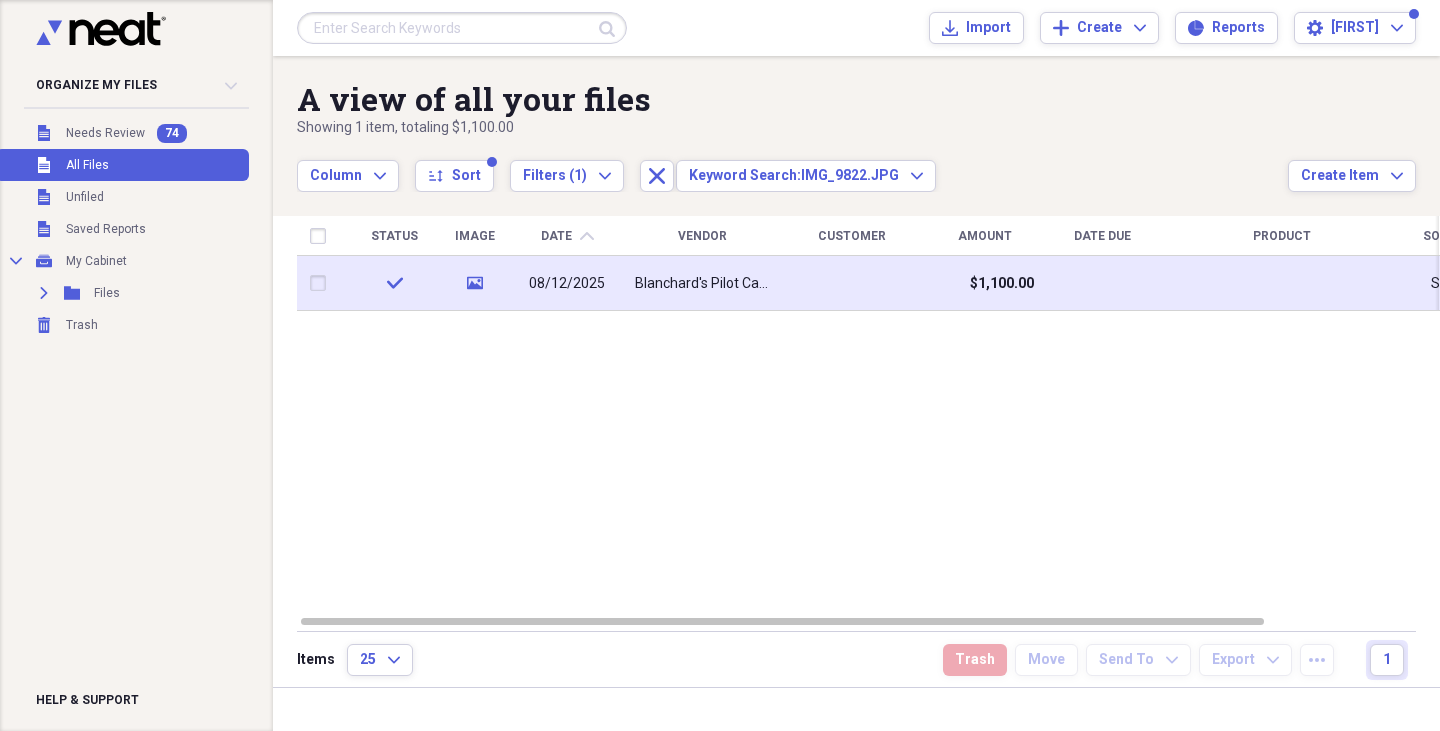 click 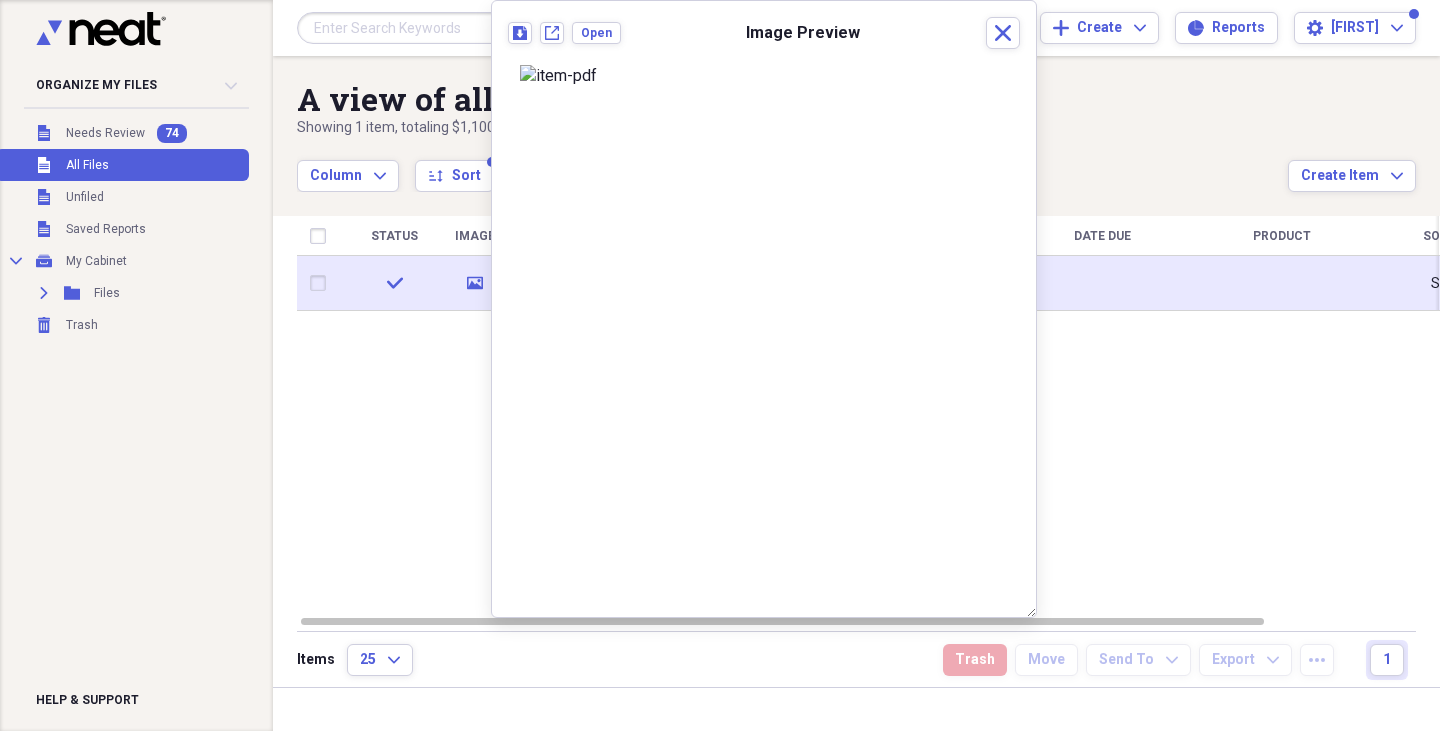 click on "check" at bounding box center (394, 283) 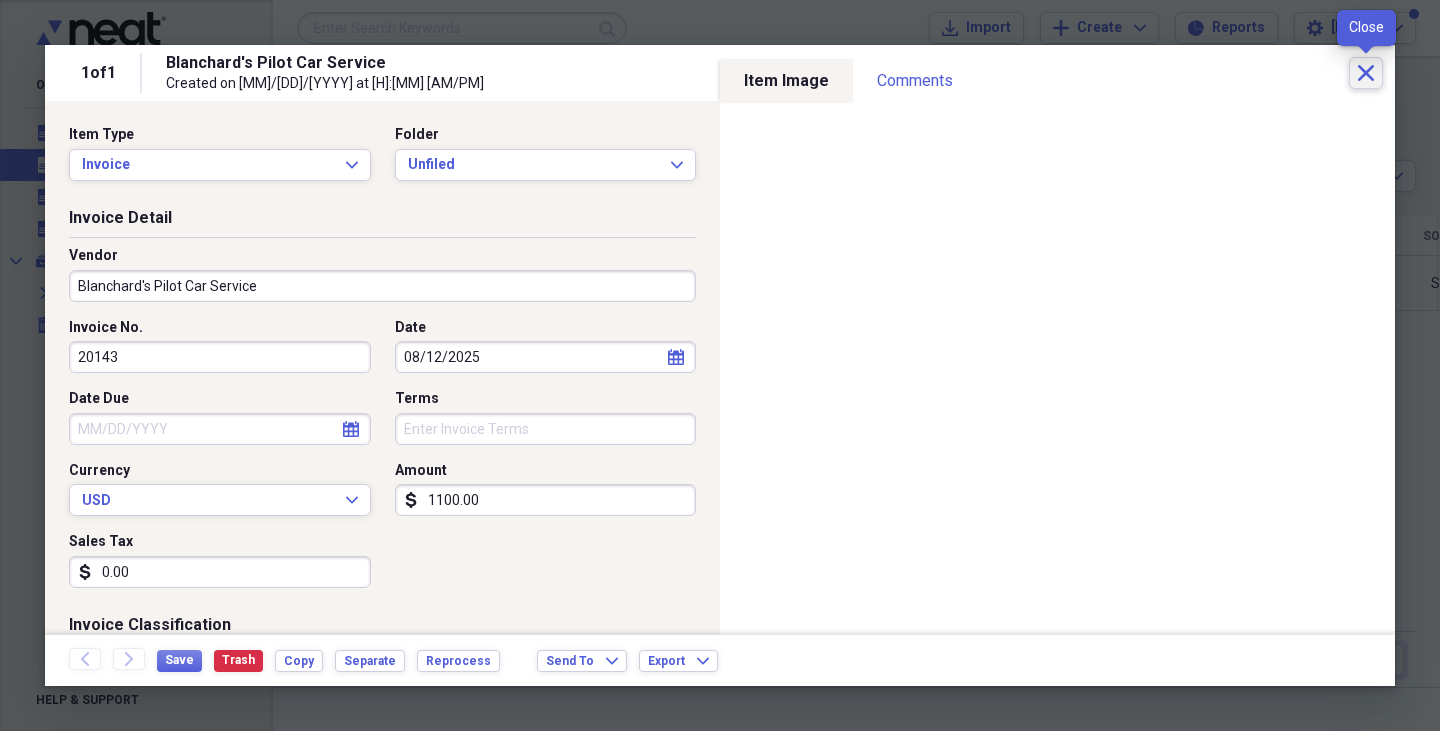 click on "Close" 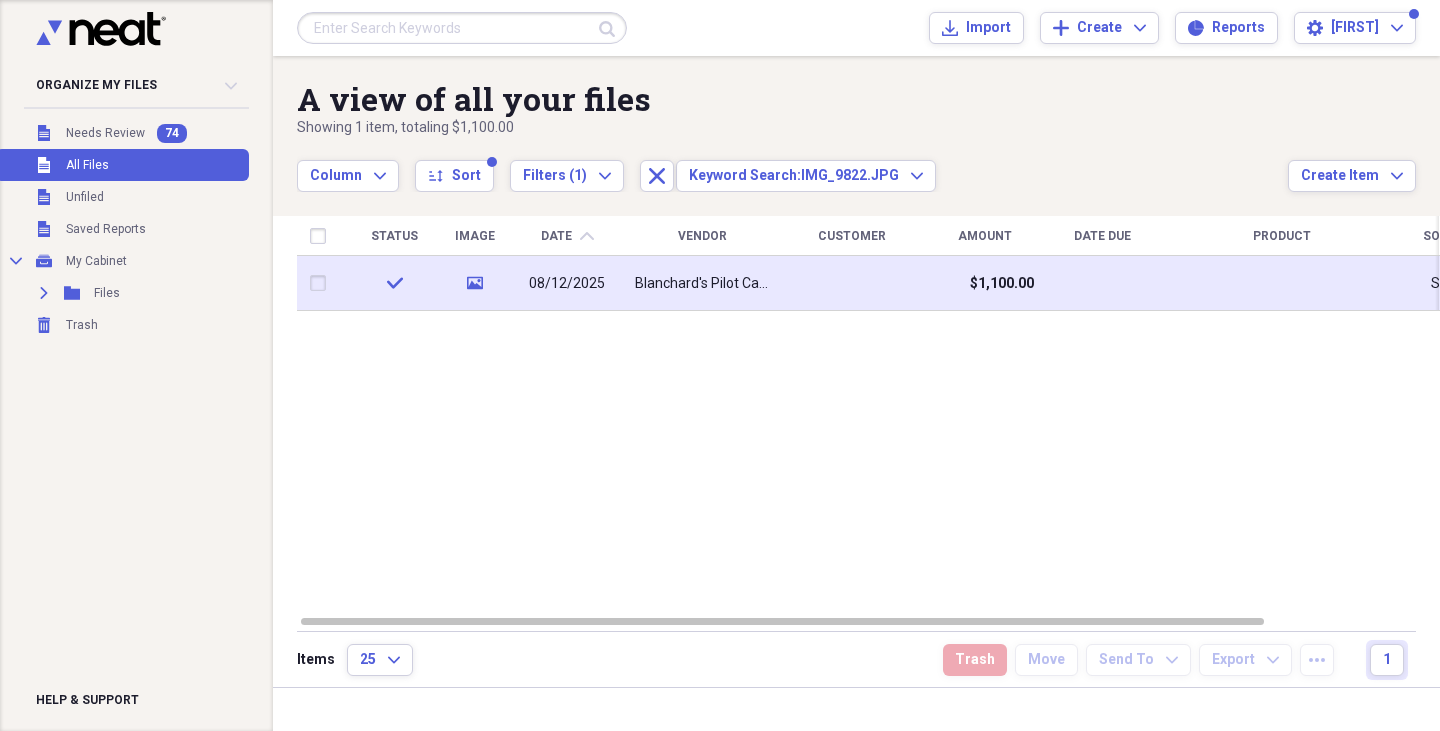 click 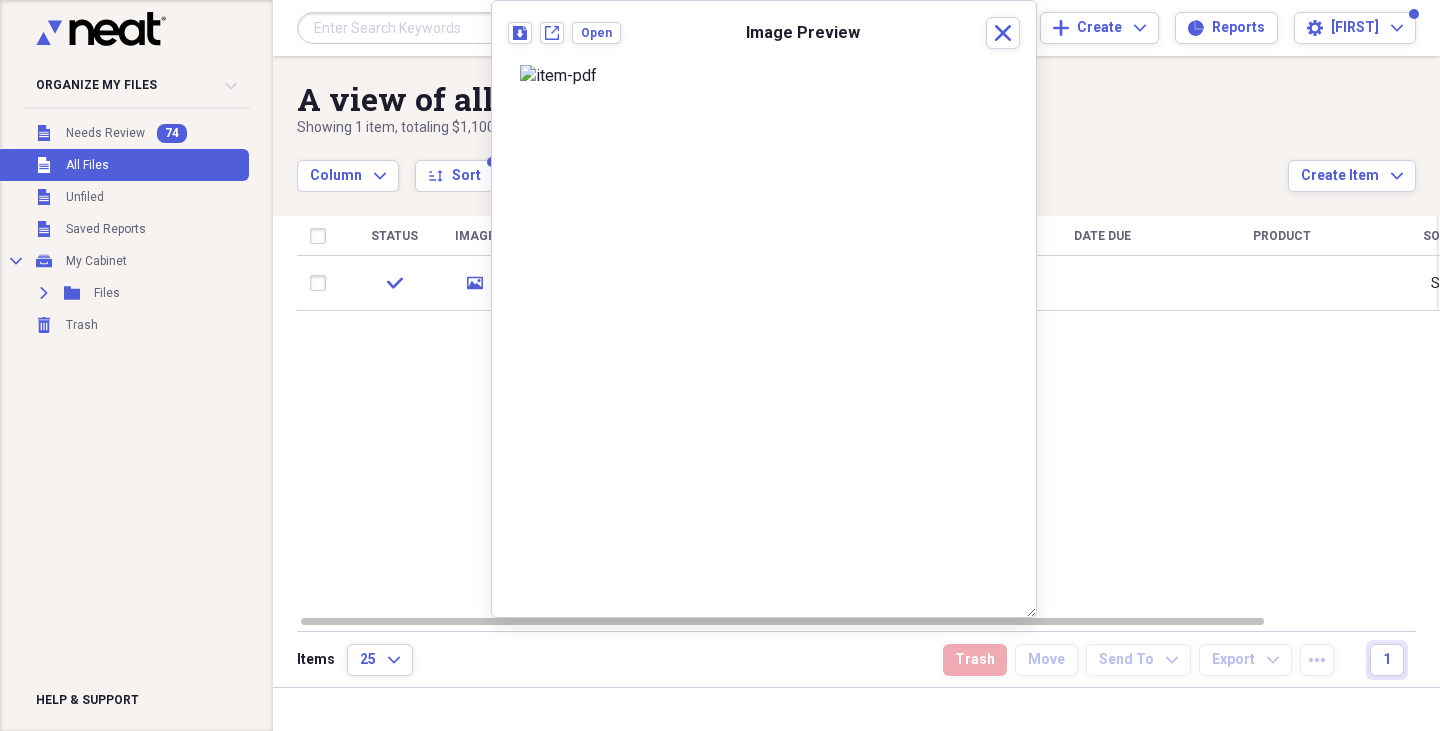 click at bounding box center (462, 28) 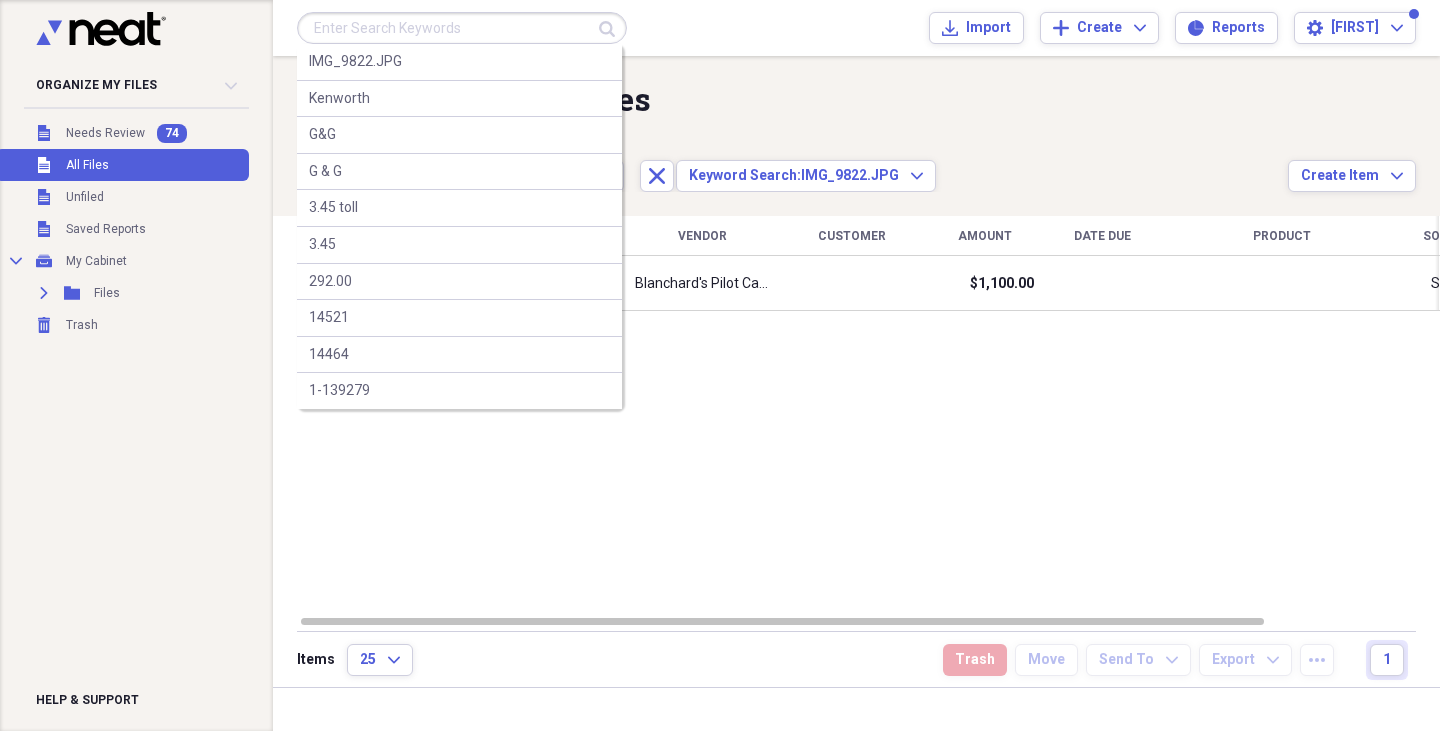 click at bounding box center (462, 28) 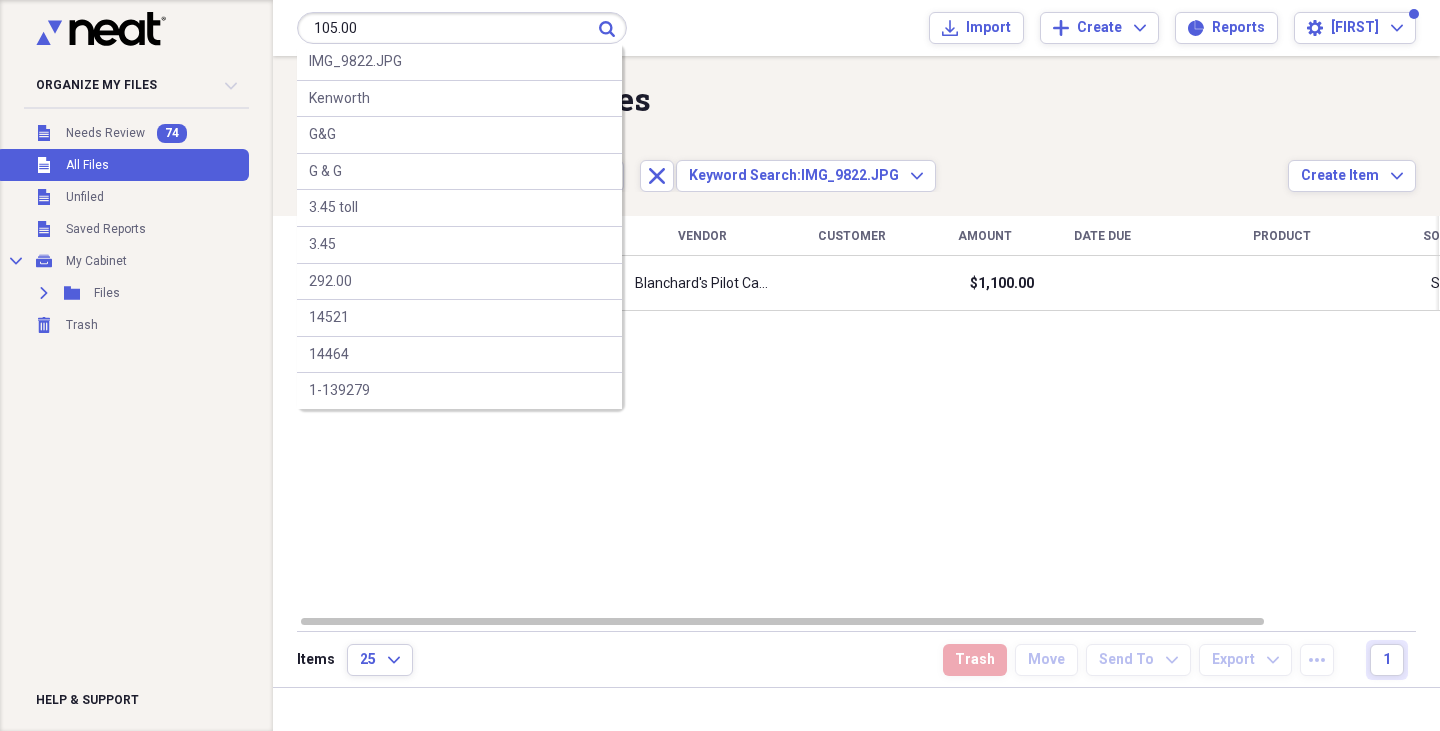 type on "105.00" 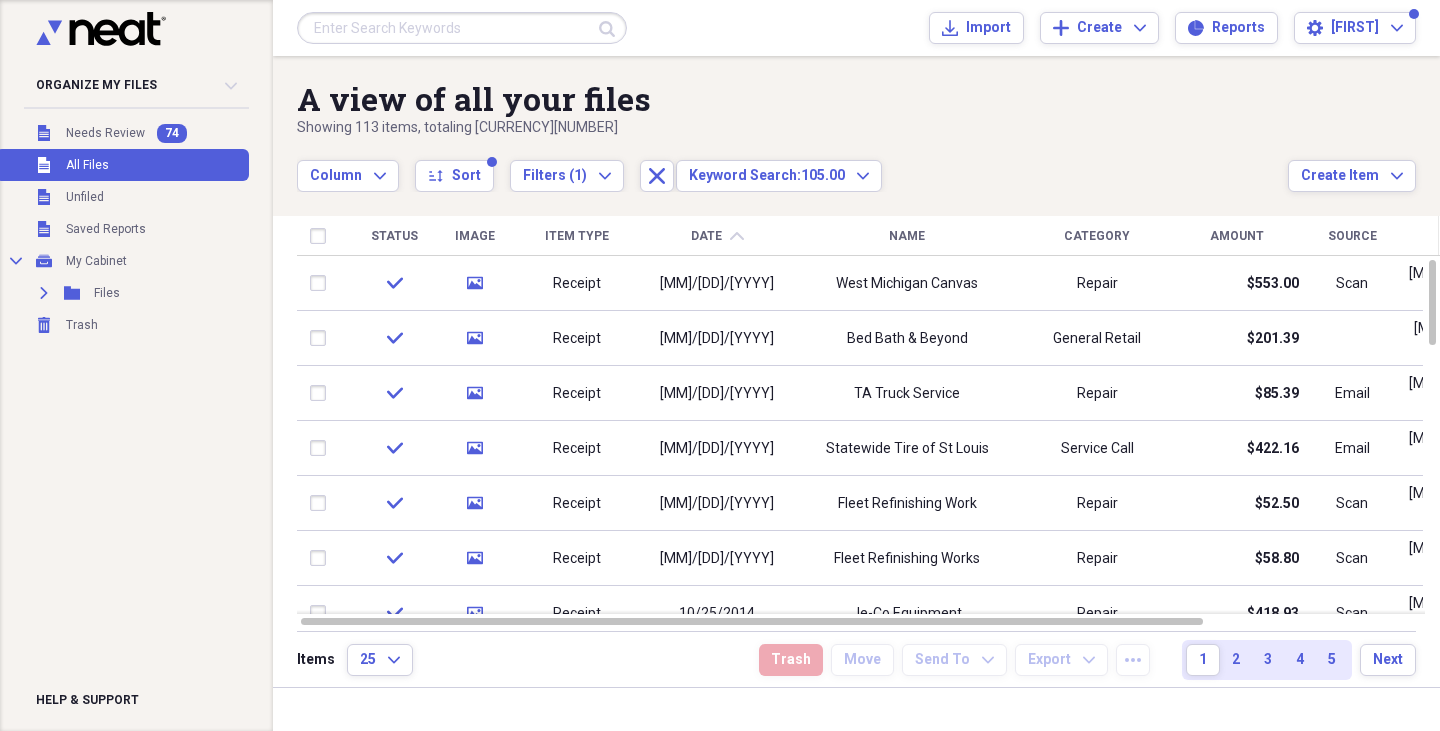 click at bounding box center (462, 28) 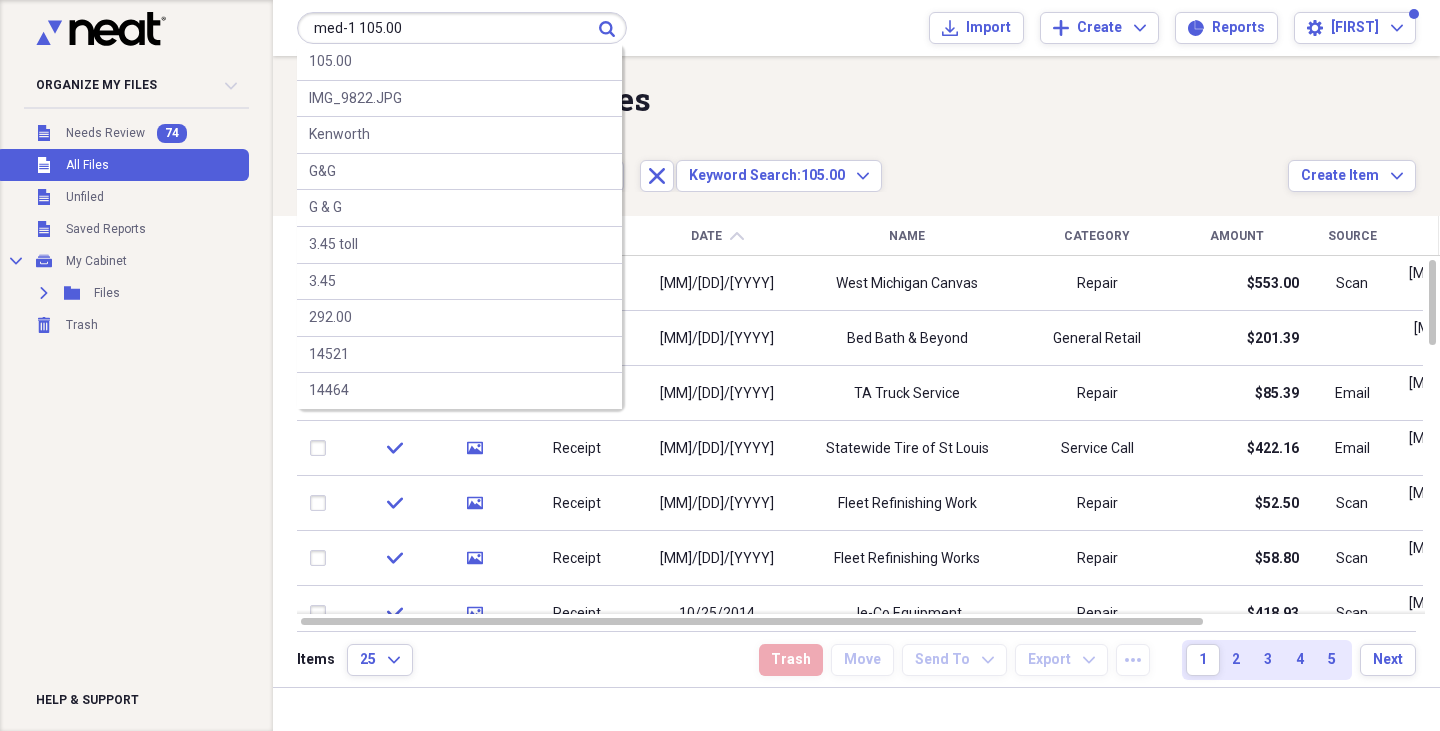 type on "med-1 105.00" 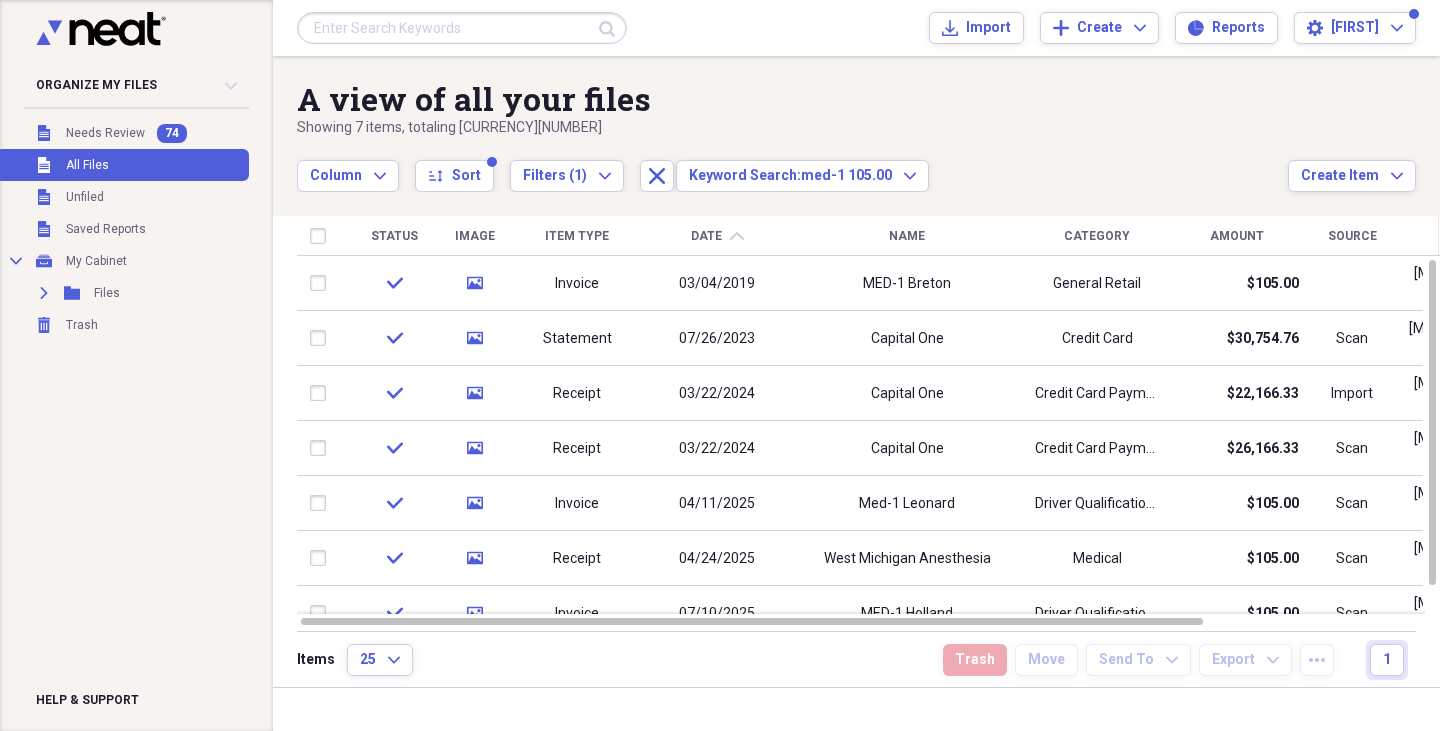 click at bounding box center (462, 28) 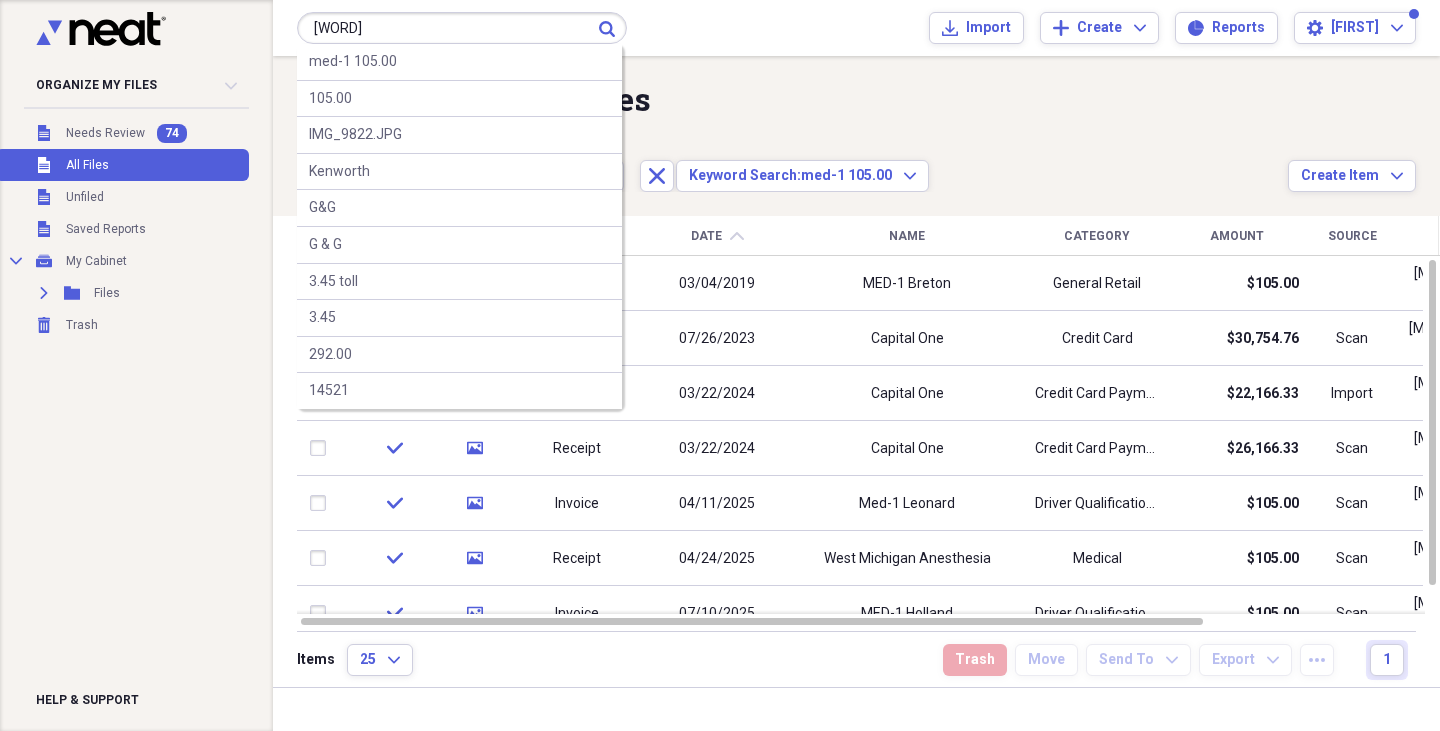 type on "[WORD]" 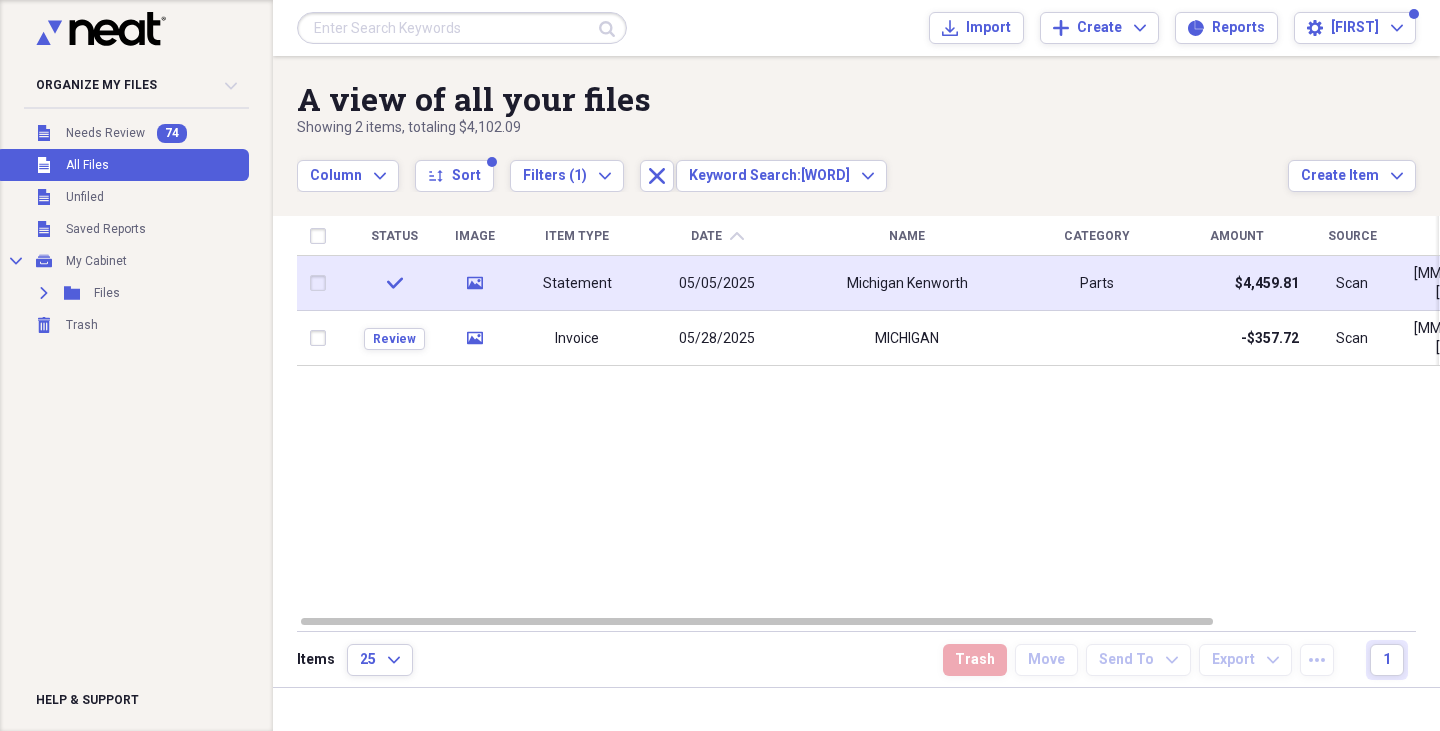 click on "Statement" at bounding box center (577, 283) 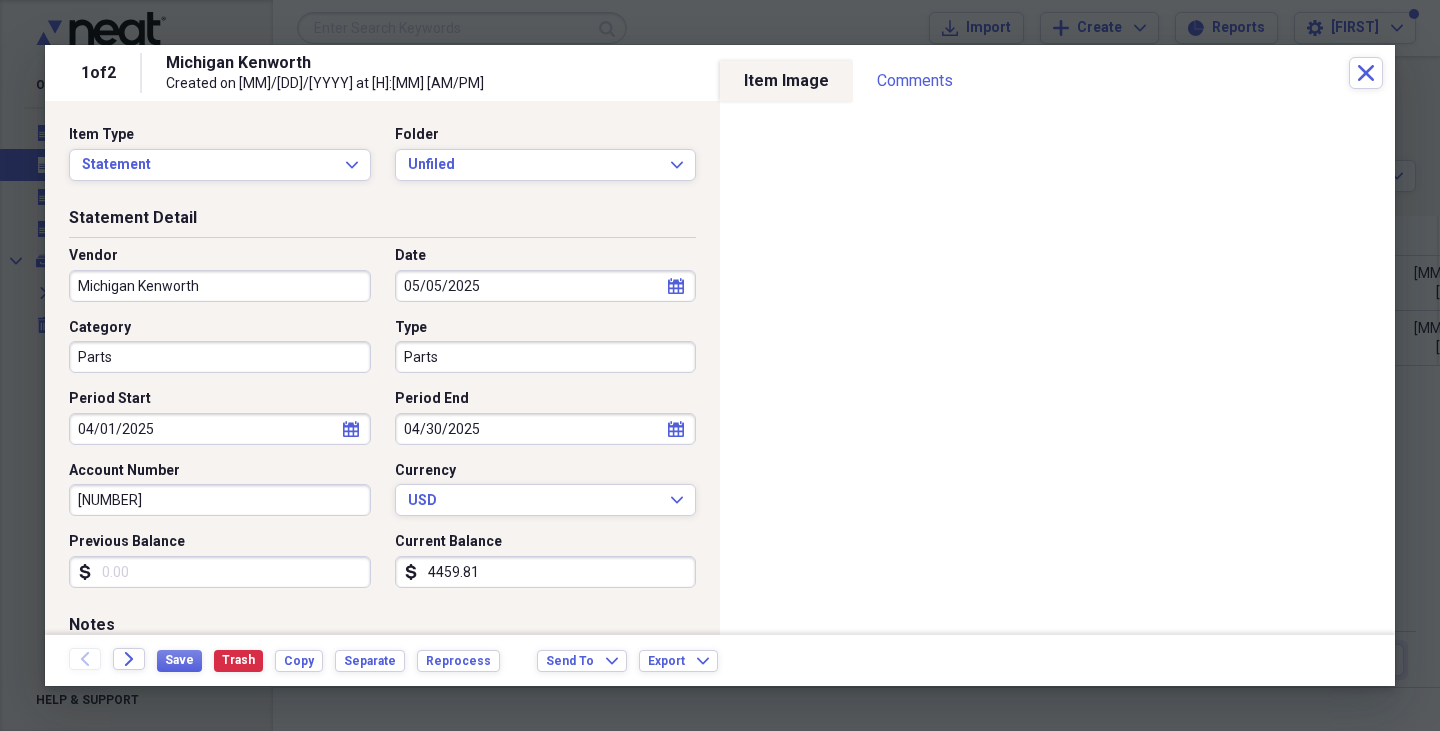 click on "[COMPANY] Created on [MM]/[DD]/[YYYY] at [H]:[MM] [AM/PM]" at bounding box center [757, 73] 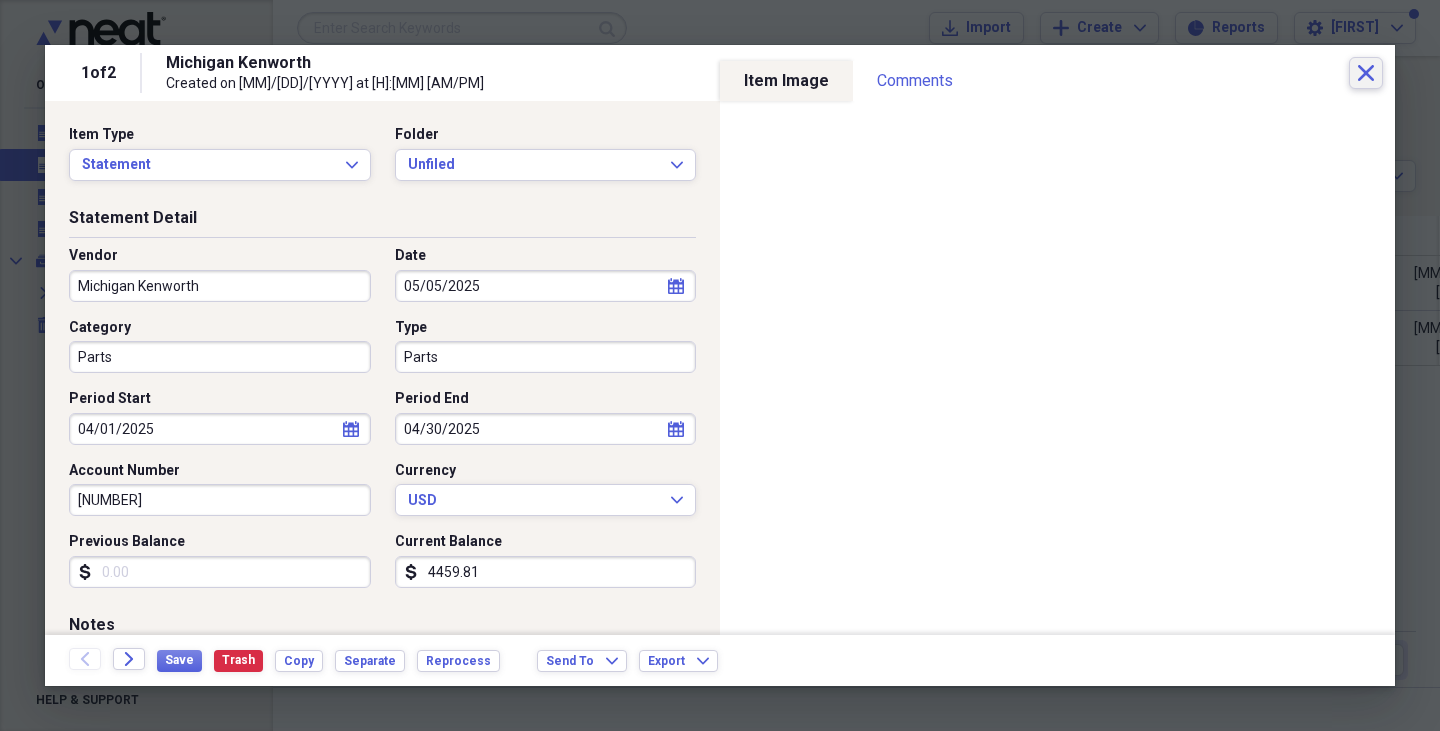 click on "Close" at bounding box center [1366, 73] 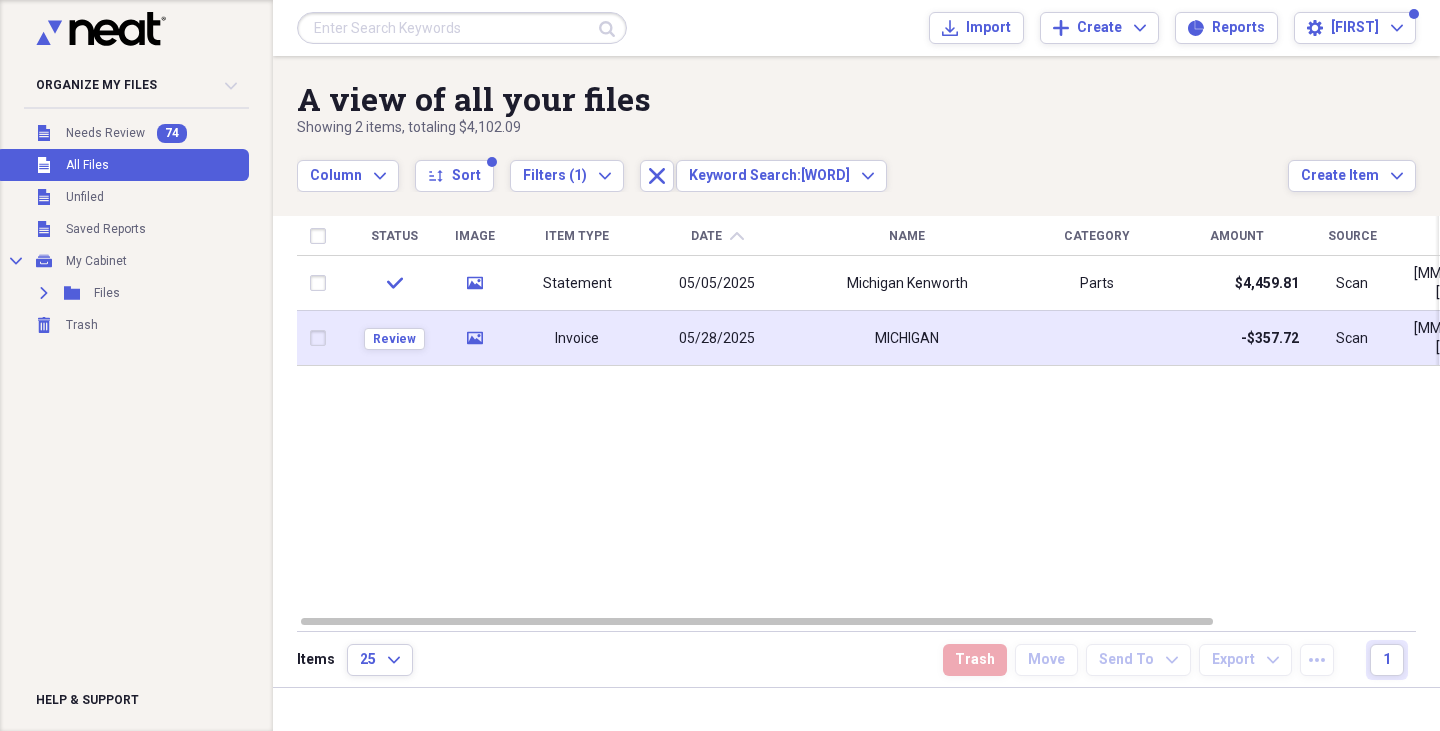 click on "media" 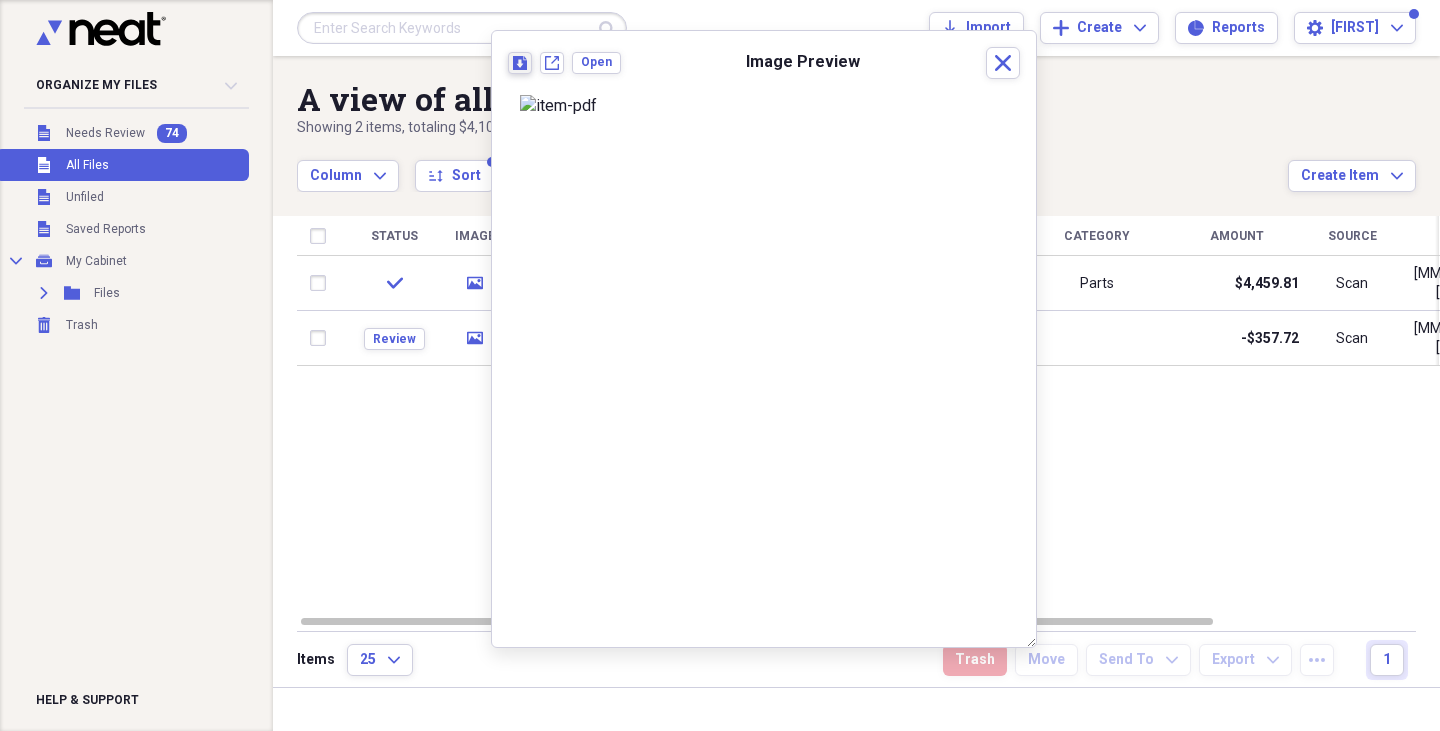 click on "Download" at bounding box center (520, 63) 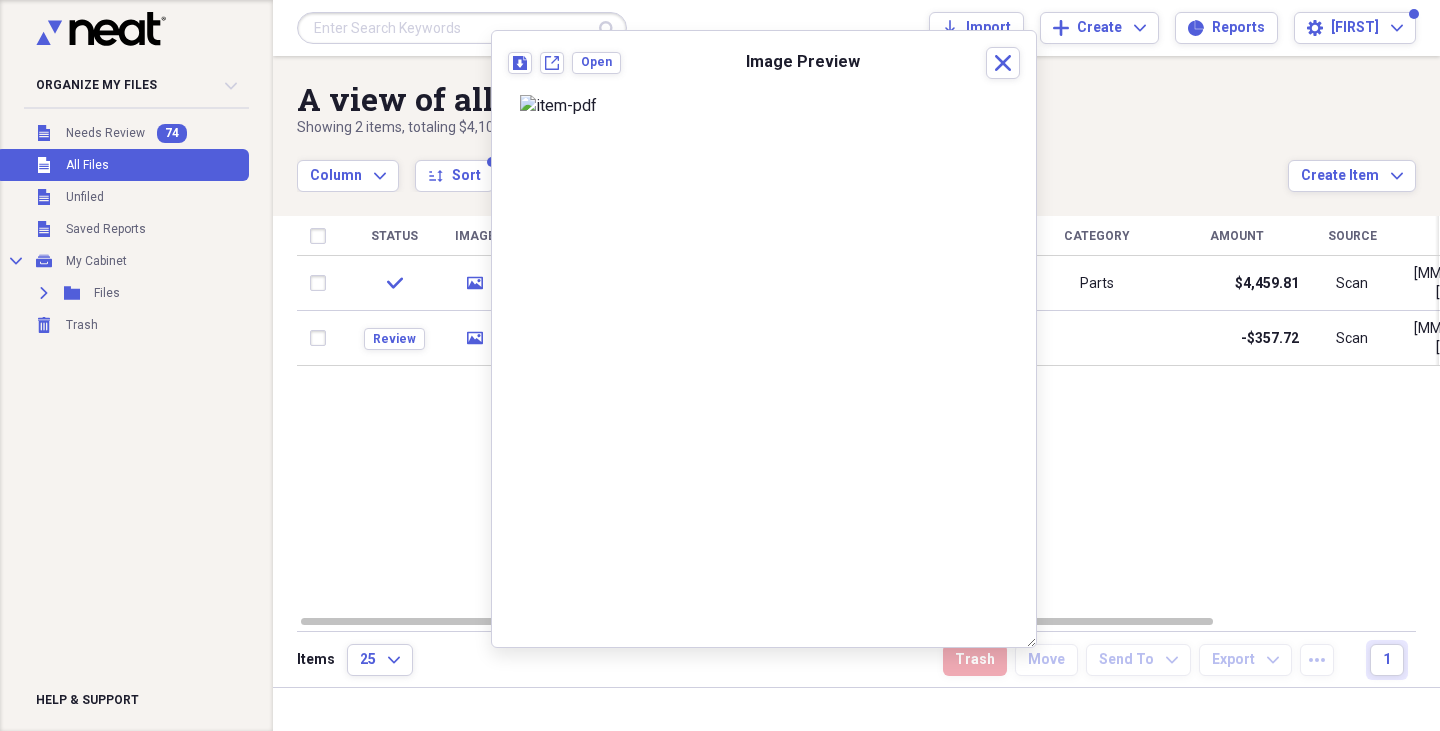click at bounding box center [462, 28] 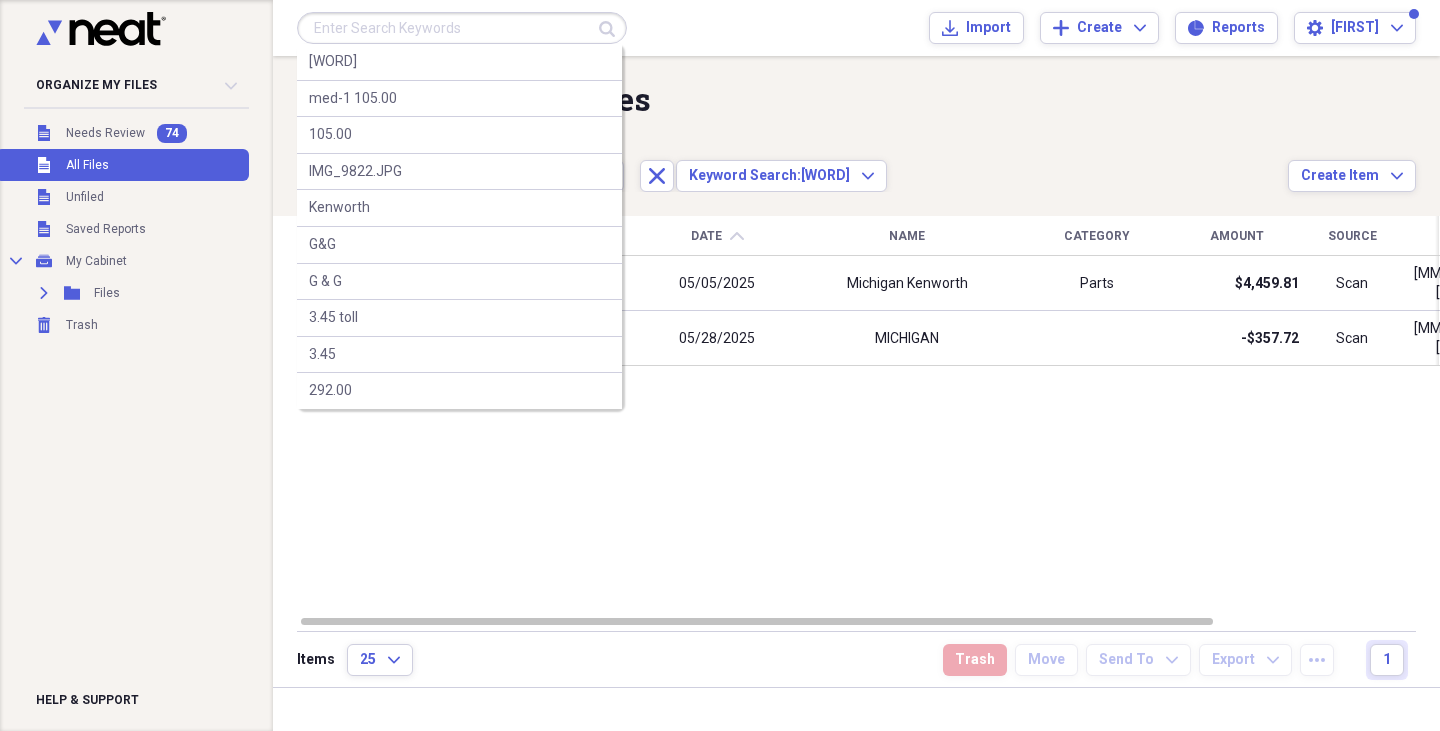click at bounding box center (462, 28) 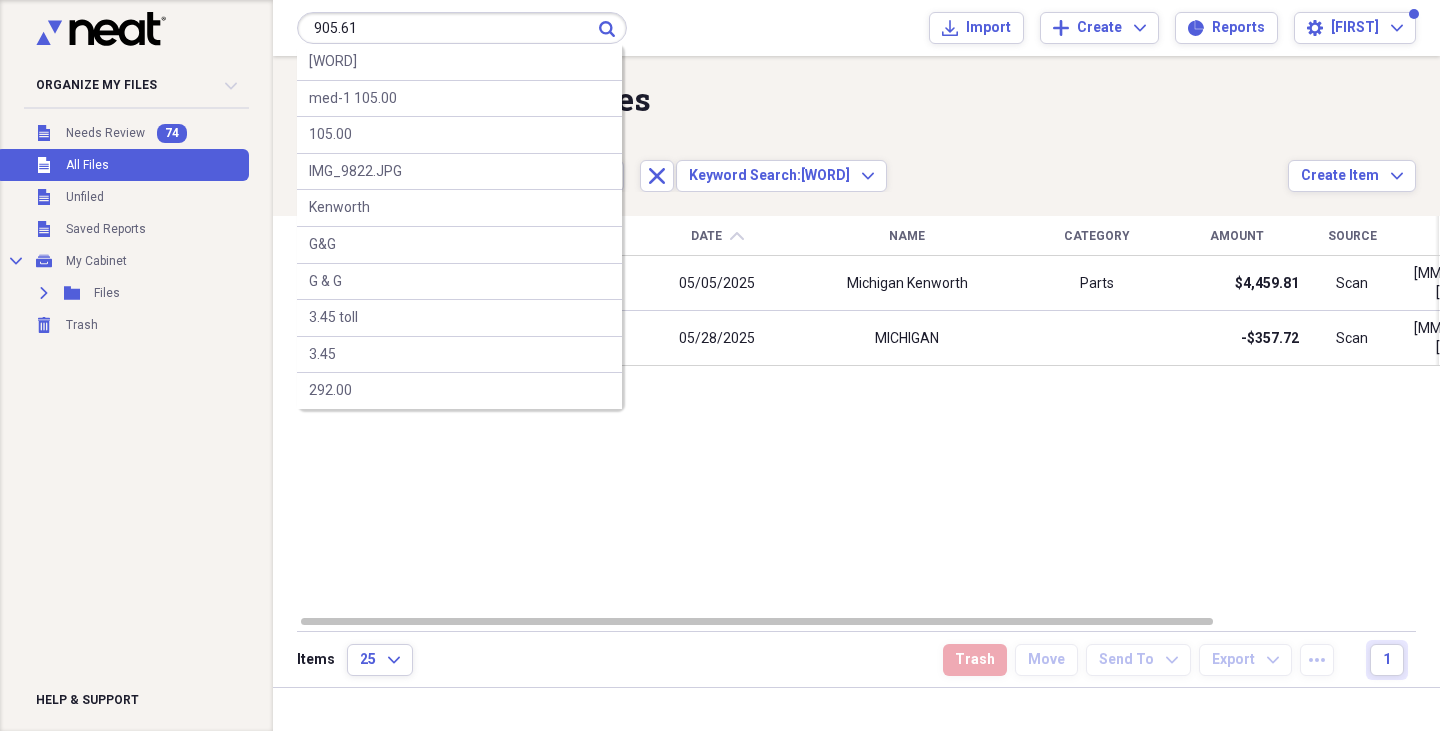 type on "905.61" 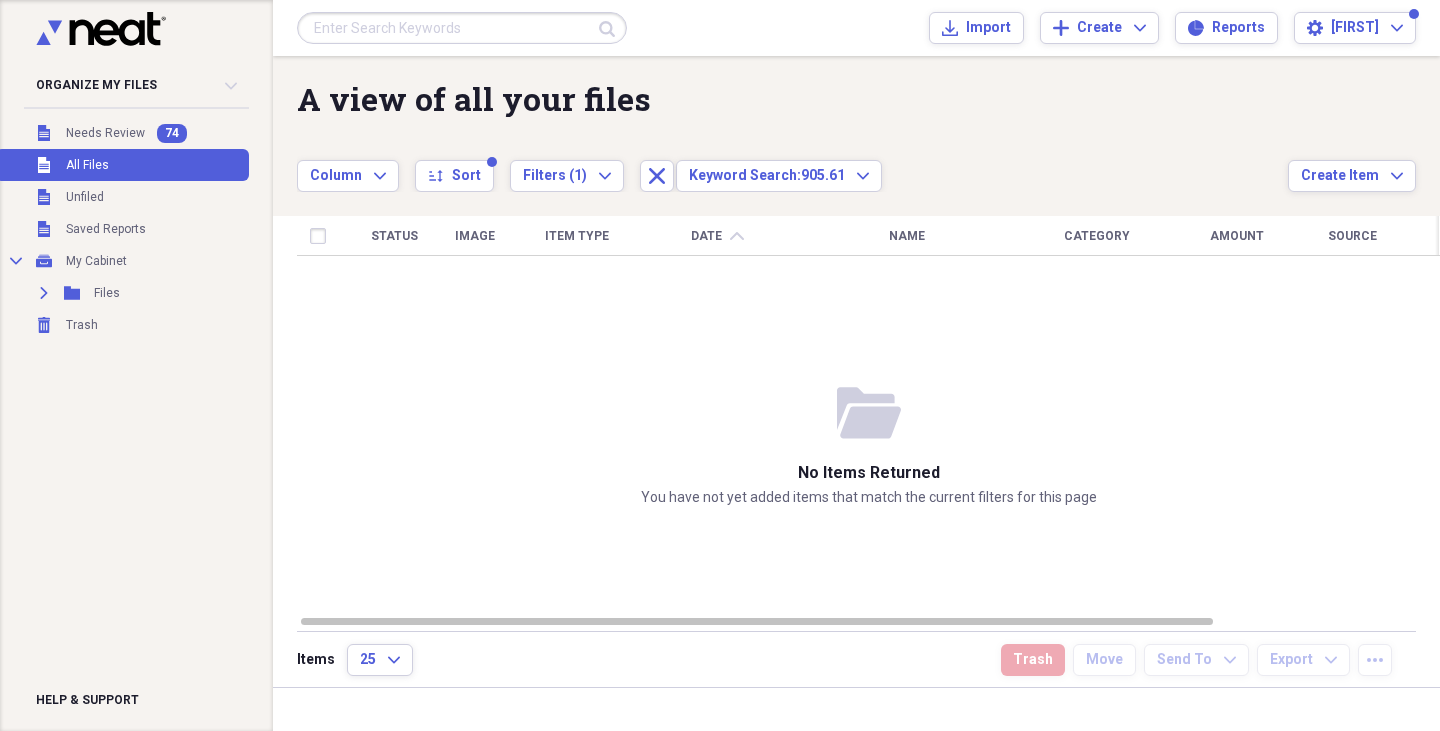 click at bounding box center [462, 28] 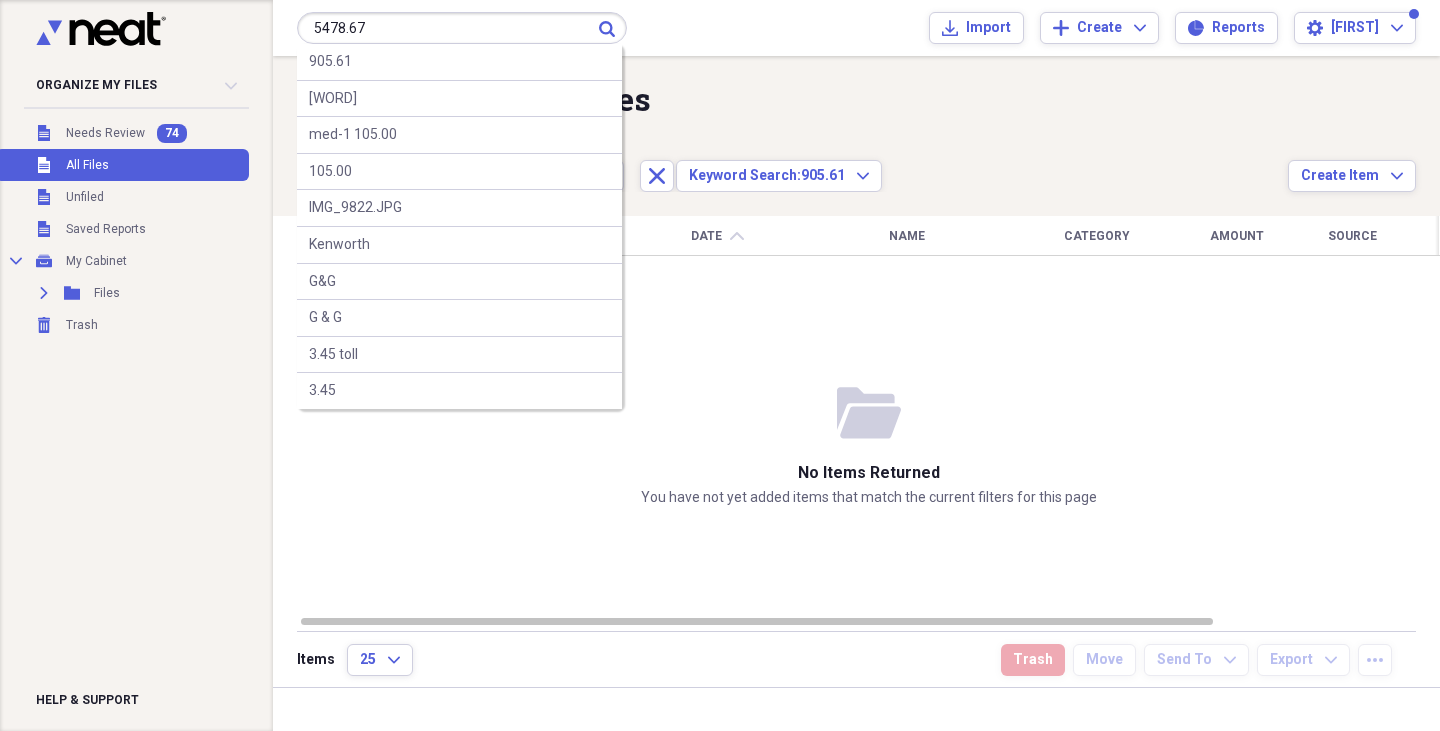 type on "5478.67" 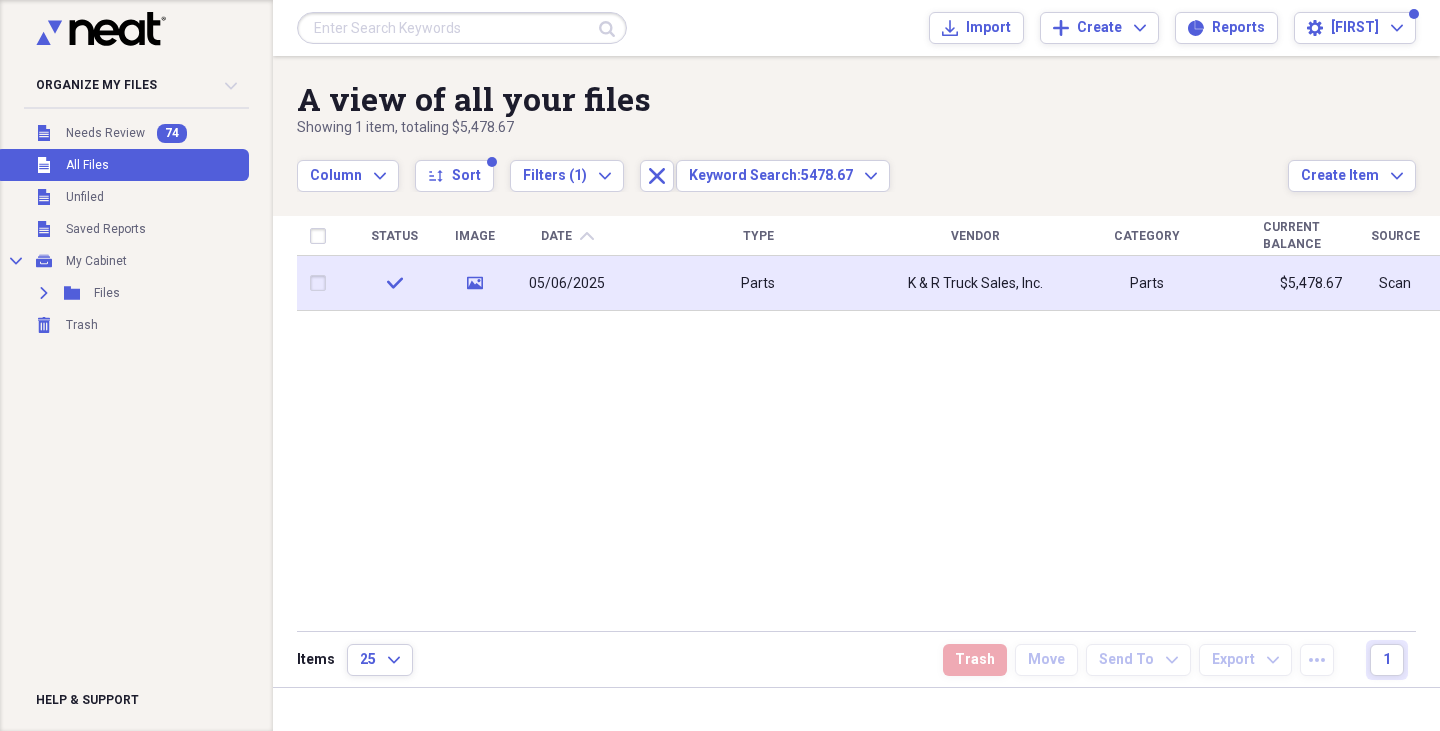 click on "05/06/2025" at bounding box center [567, 283] 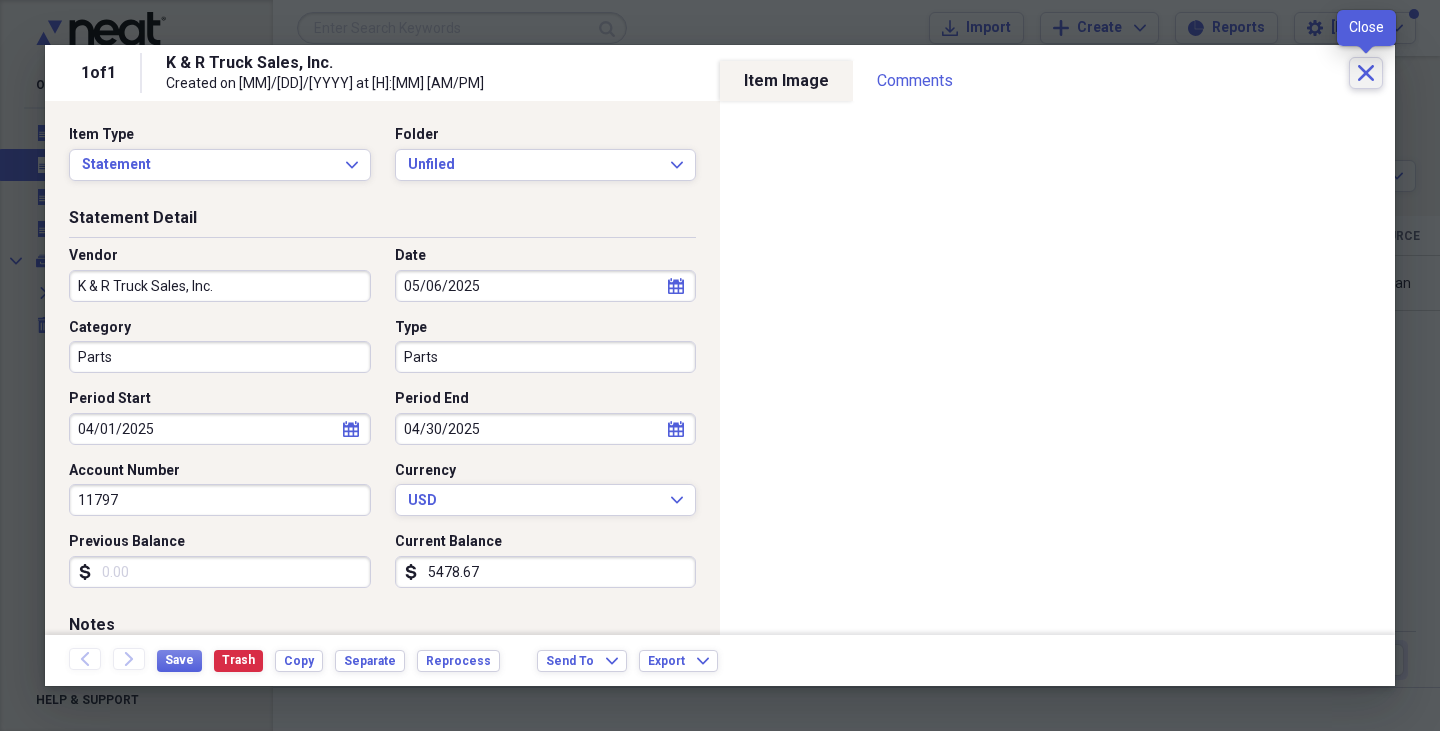 click on "Close" 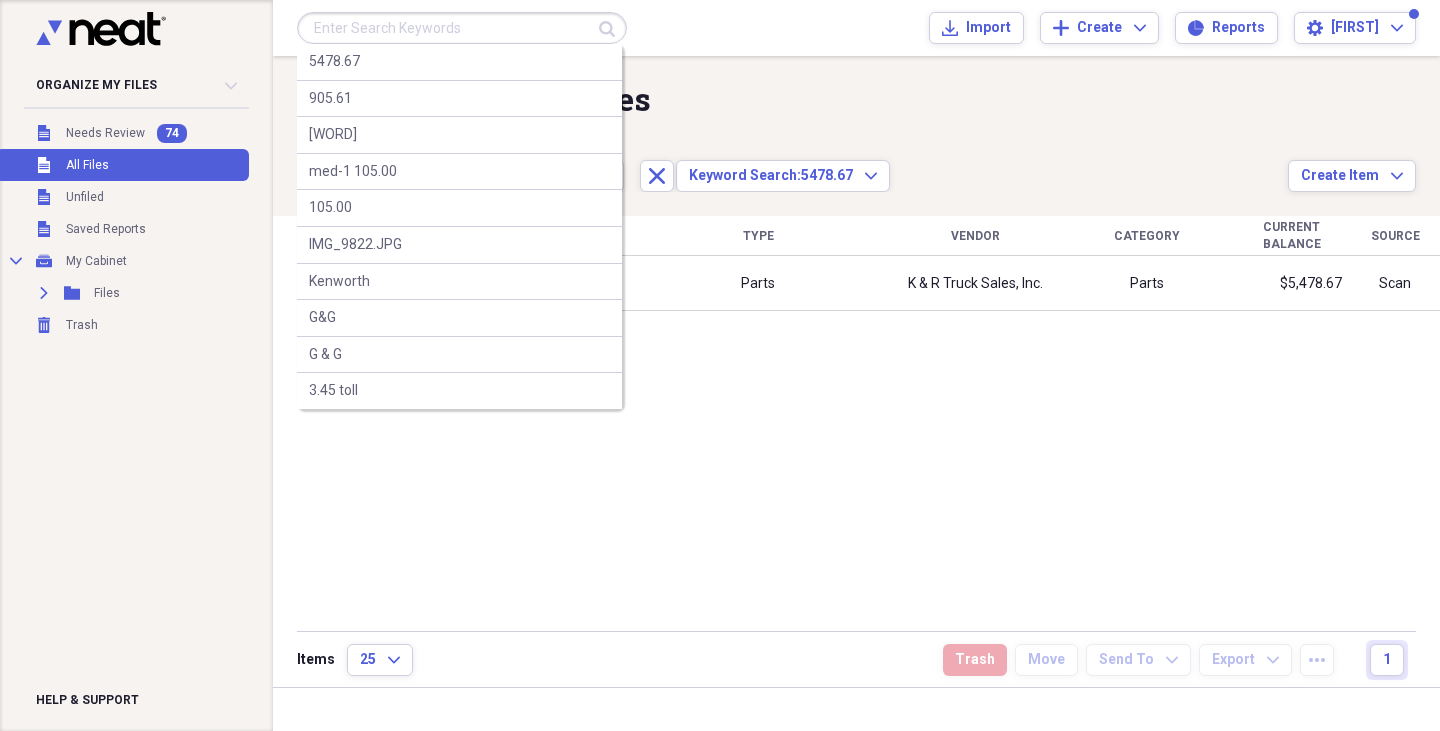 click at bounding box center [462, 28] 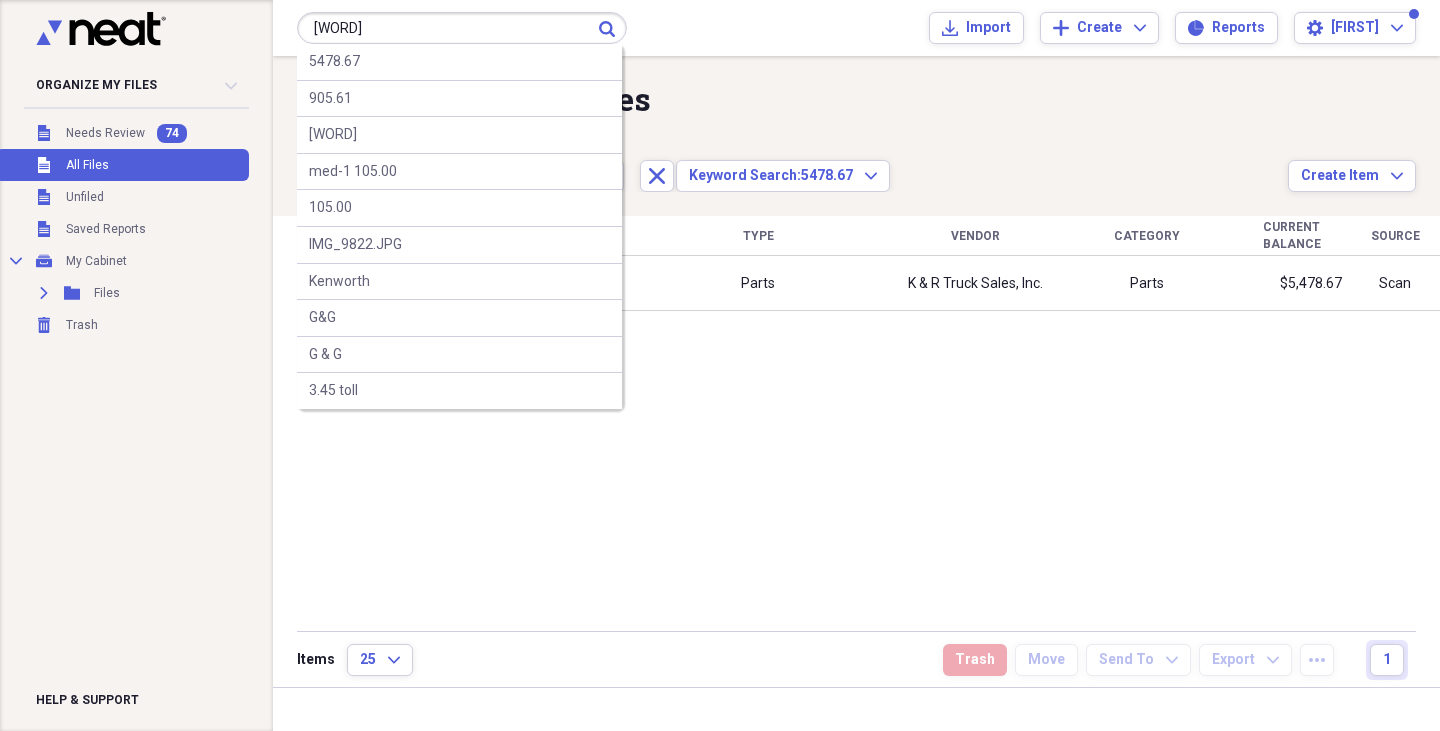 type on "[WORD]" 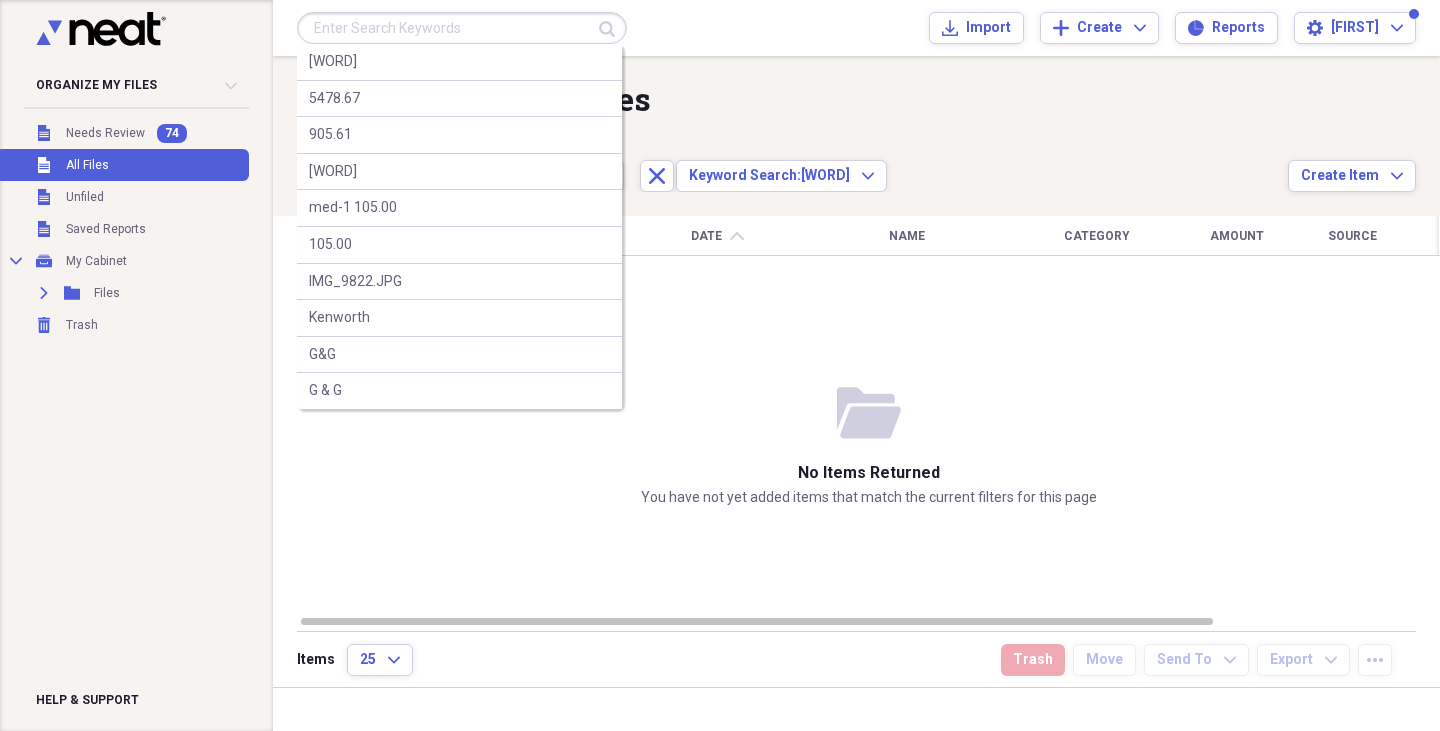 click at bounding box center (462, 28) 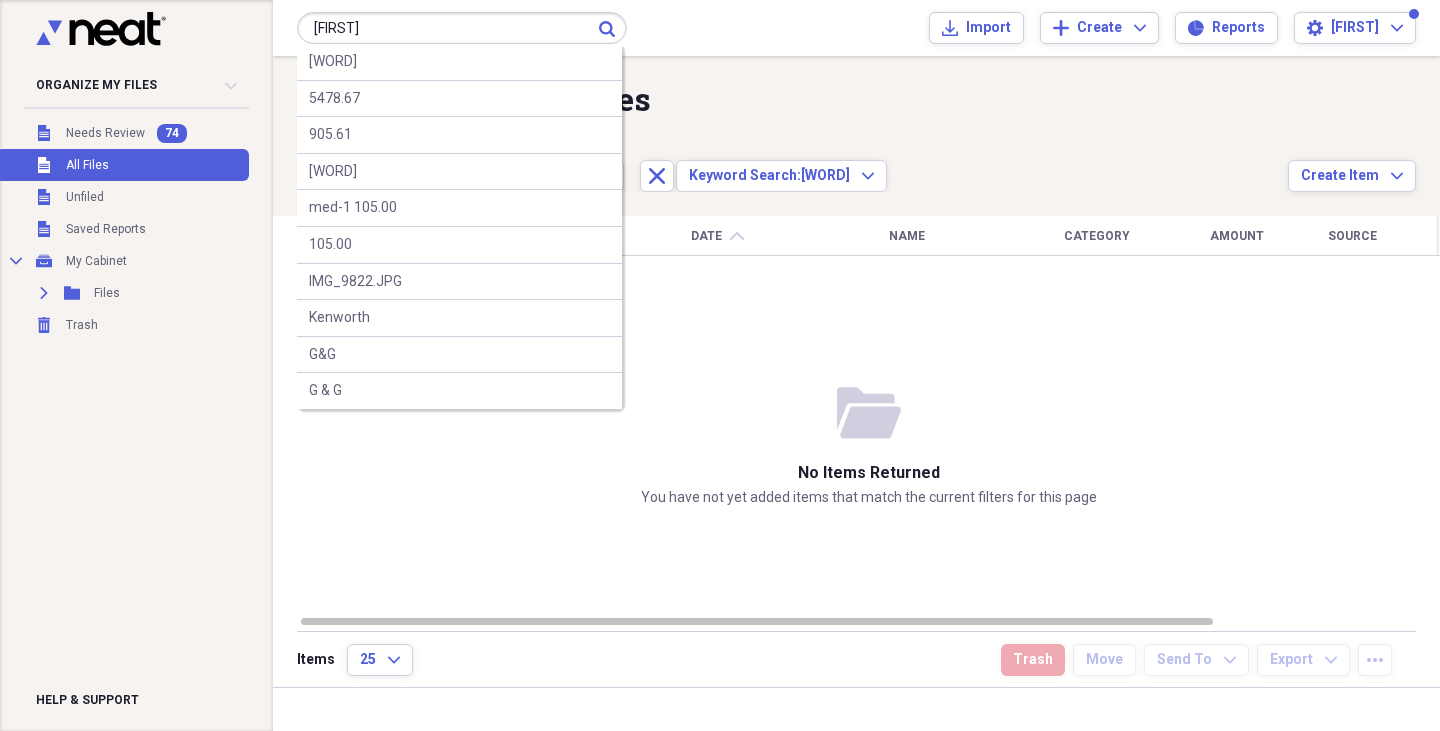 type on "[FIRST]" 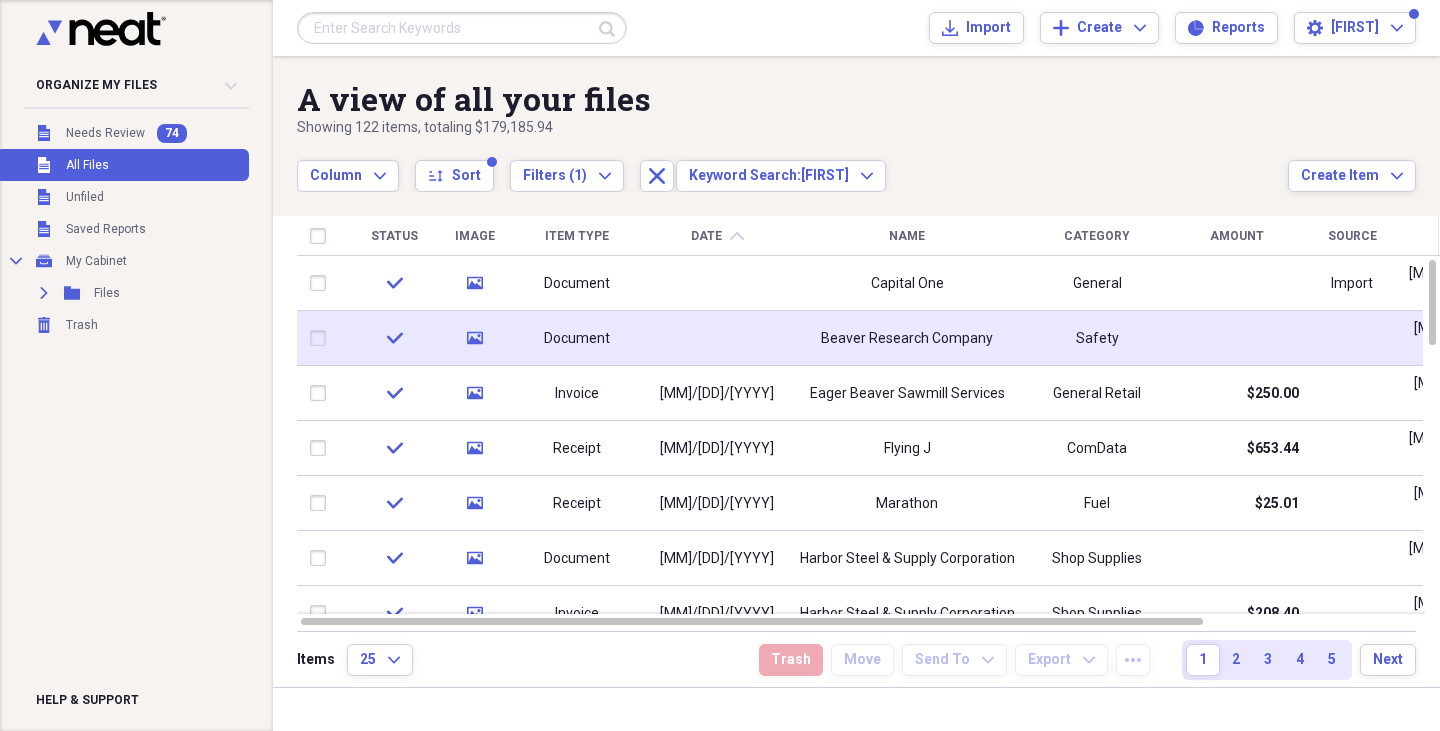 click on "media" 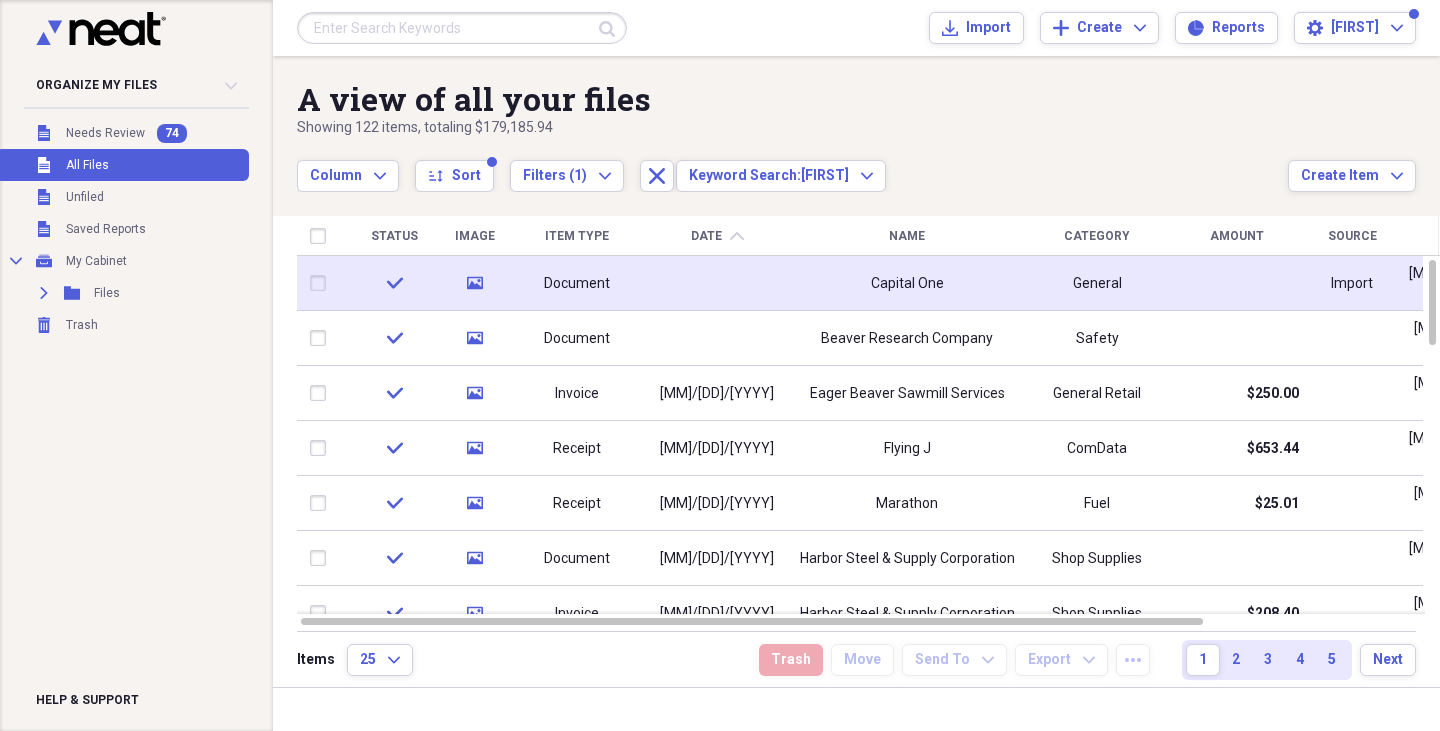click 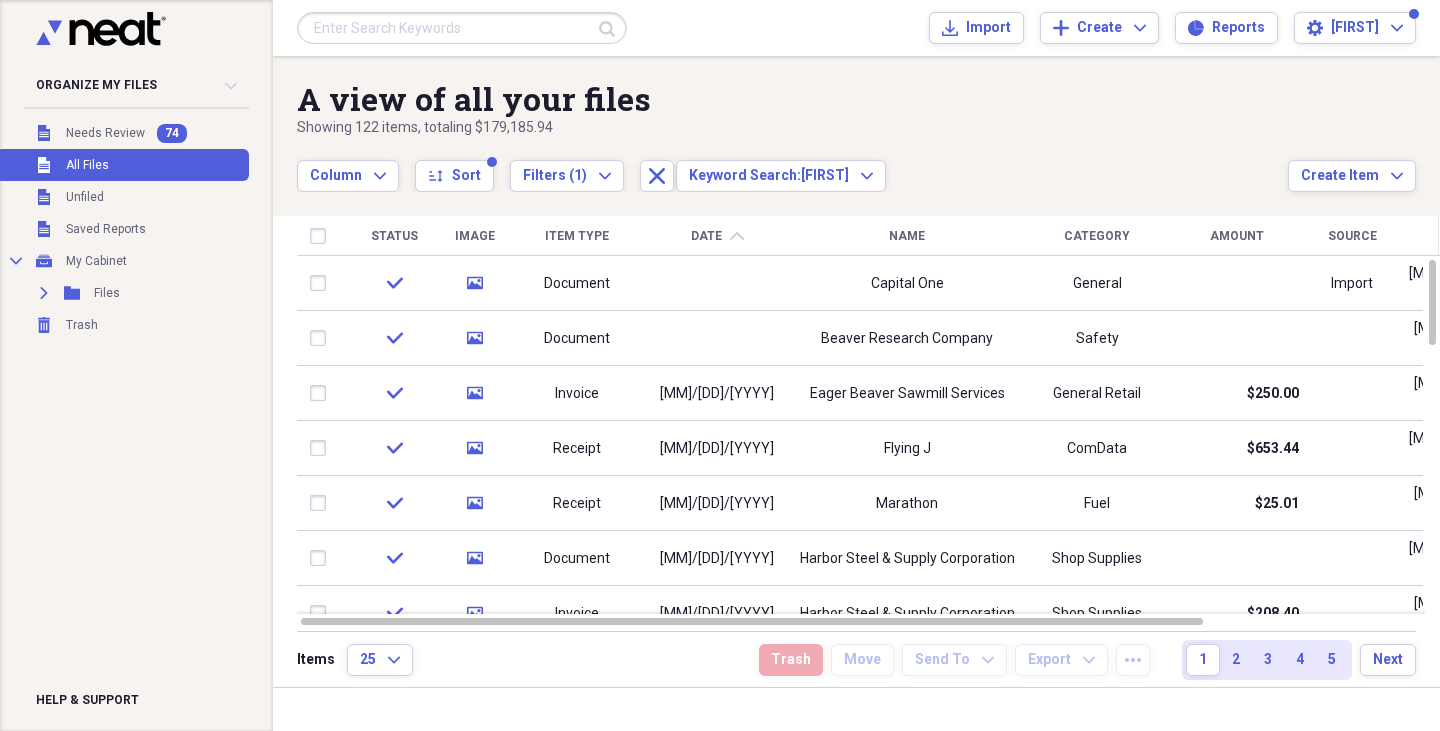 click on "Column Expand sort Sort Filters ([NUMBER]) Expand Close Keyword Search:  [FIRST] Expand" at bounding box center [792, 165] 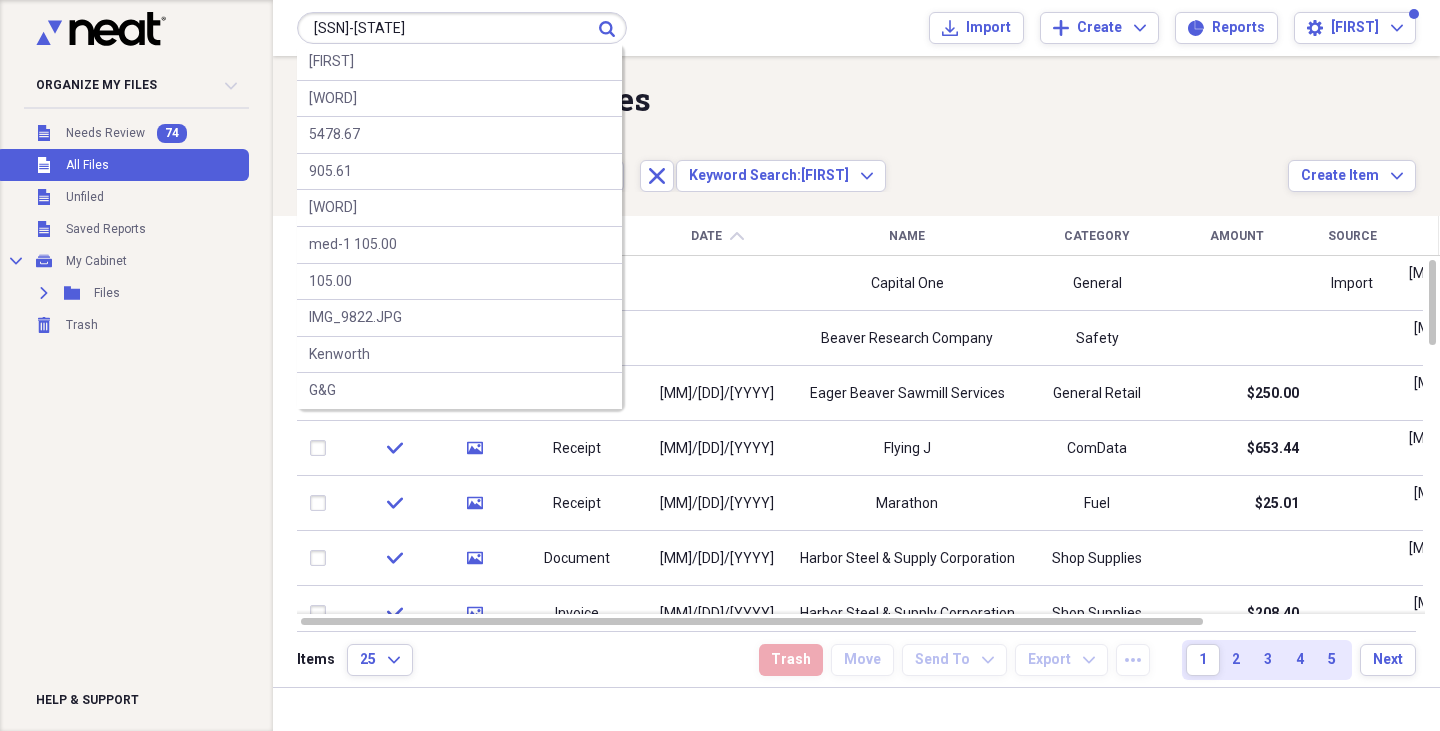 type on "[SSN]-[STATE]" 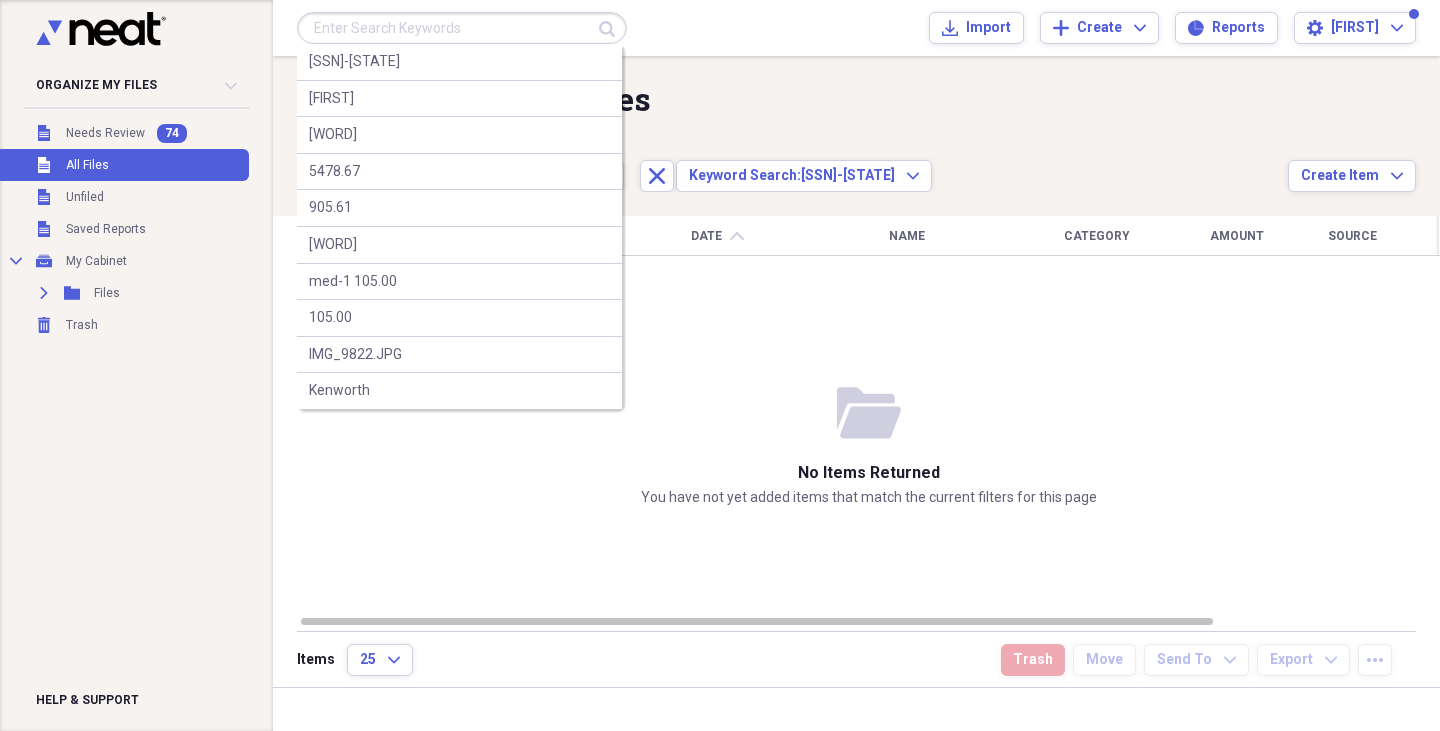 click at bounding box center [462, 28] 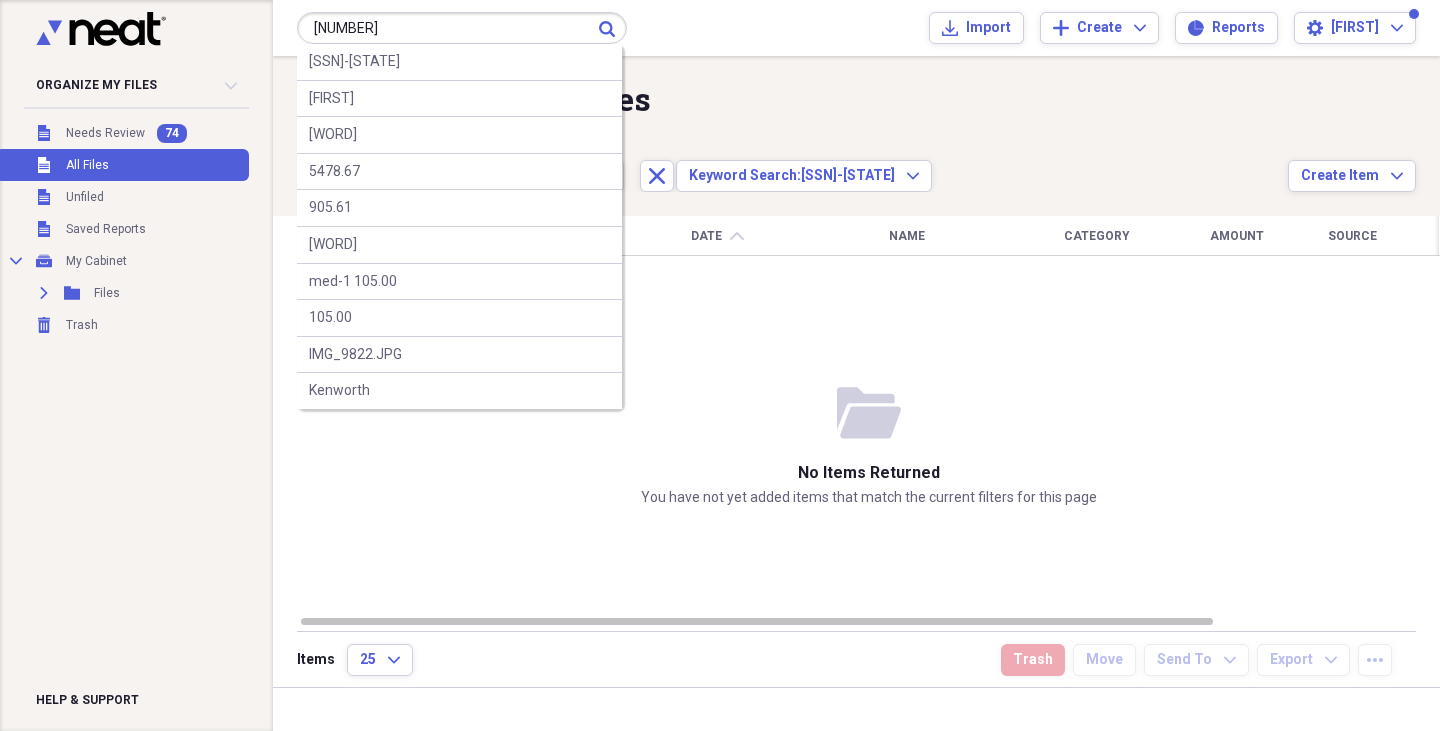 type on "[NUMBER]" 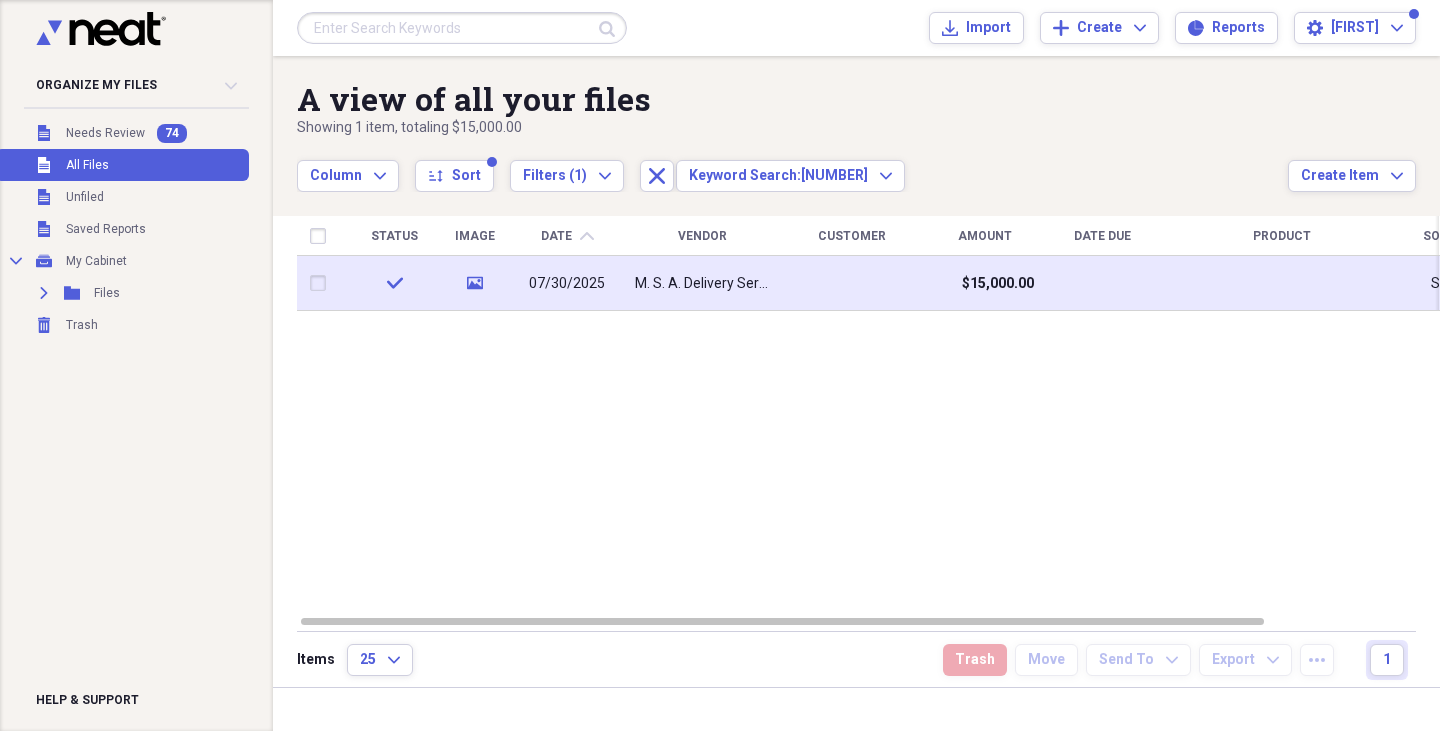 click on "media" 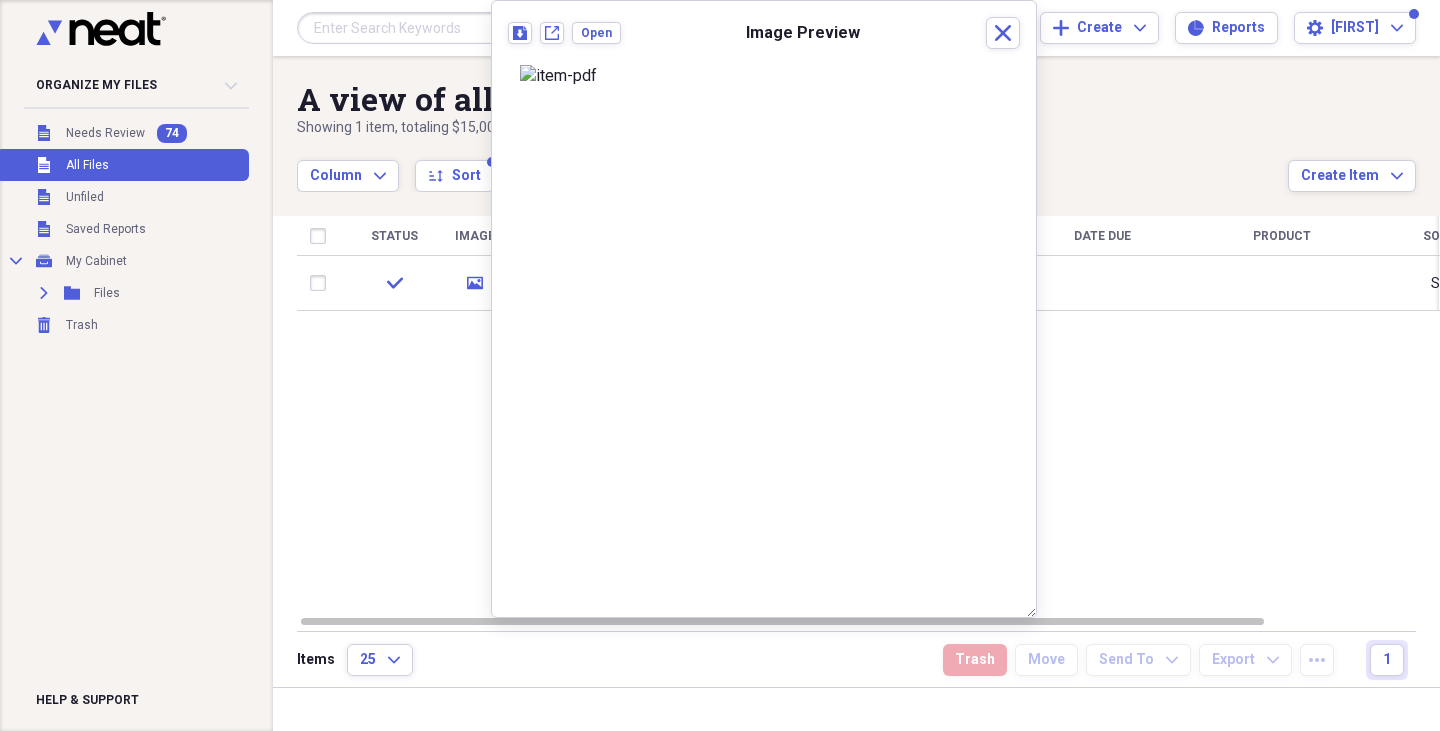 click at bounding box center (462, 28) 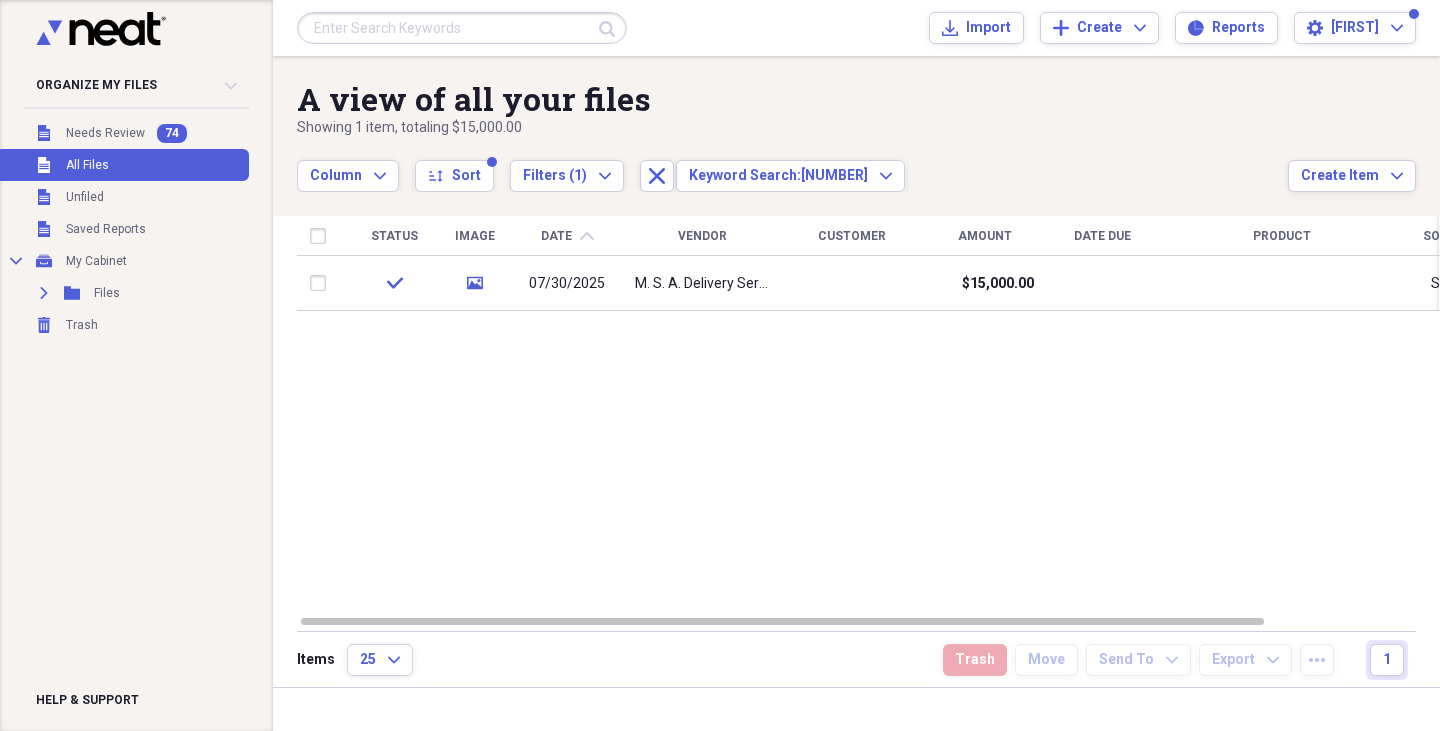 click at bounding box center (462, 28) 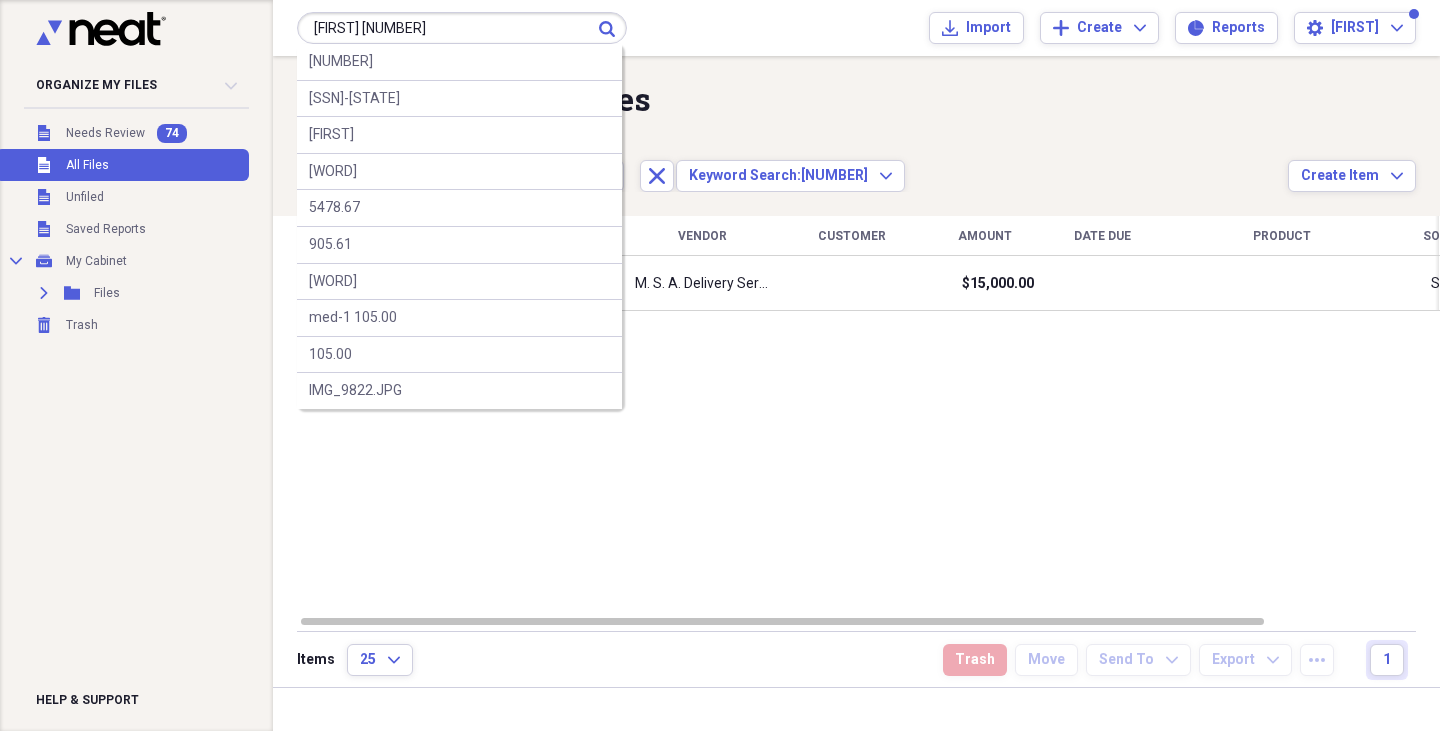 type on "[FIRST] [NUMBER]" 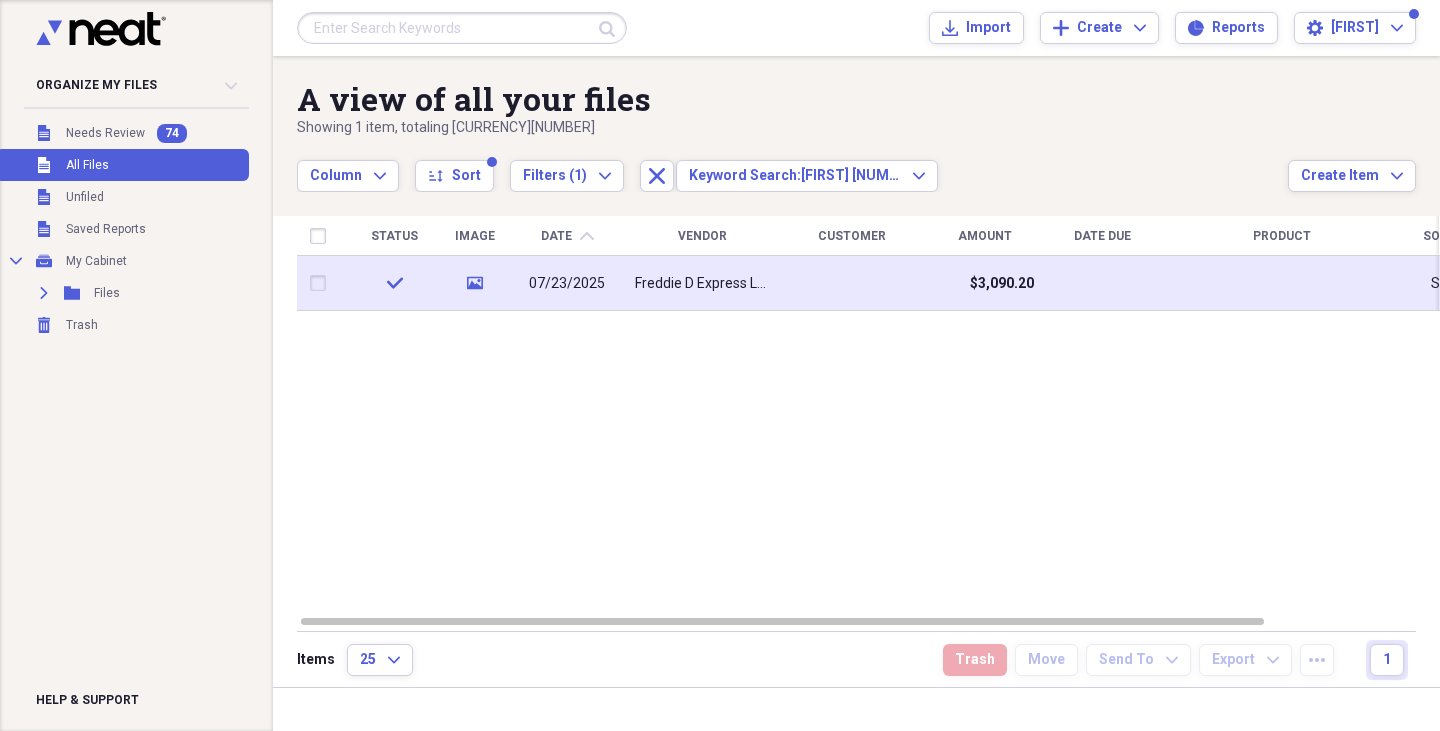 click on "media" 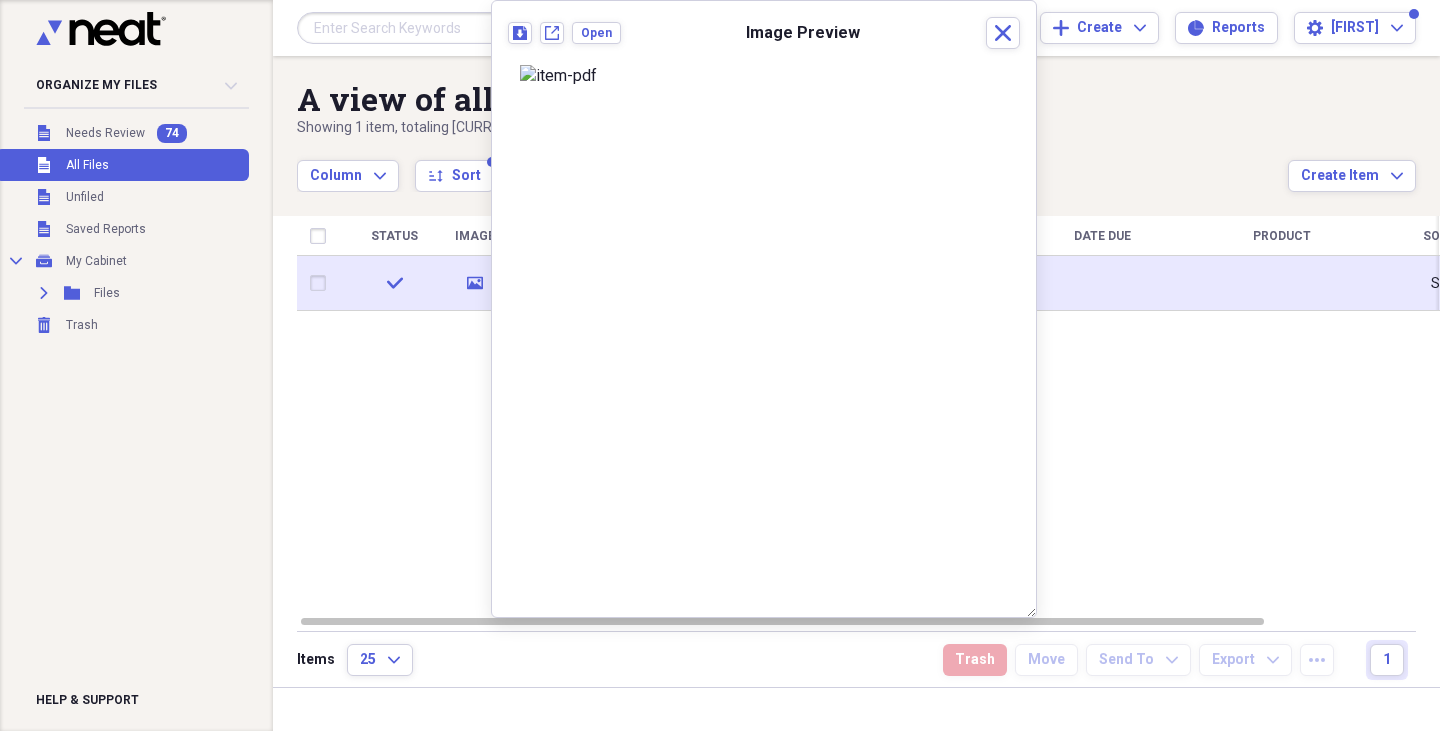 click at bounding box center [1102, 283] 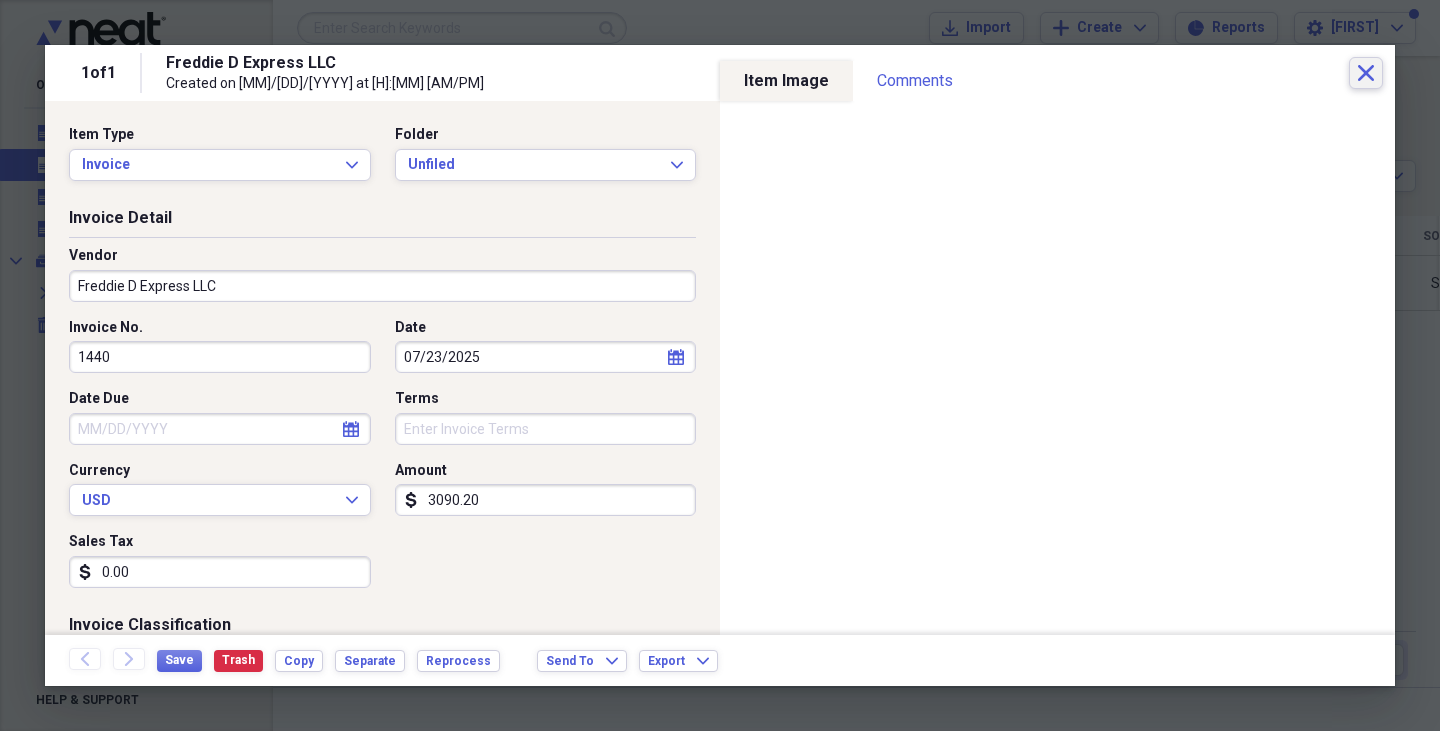click on "Close" at bounding box center (1366, 73) 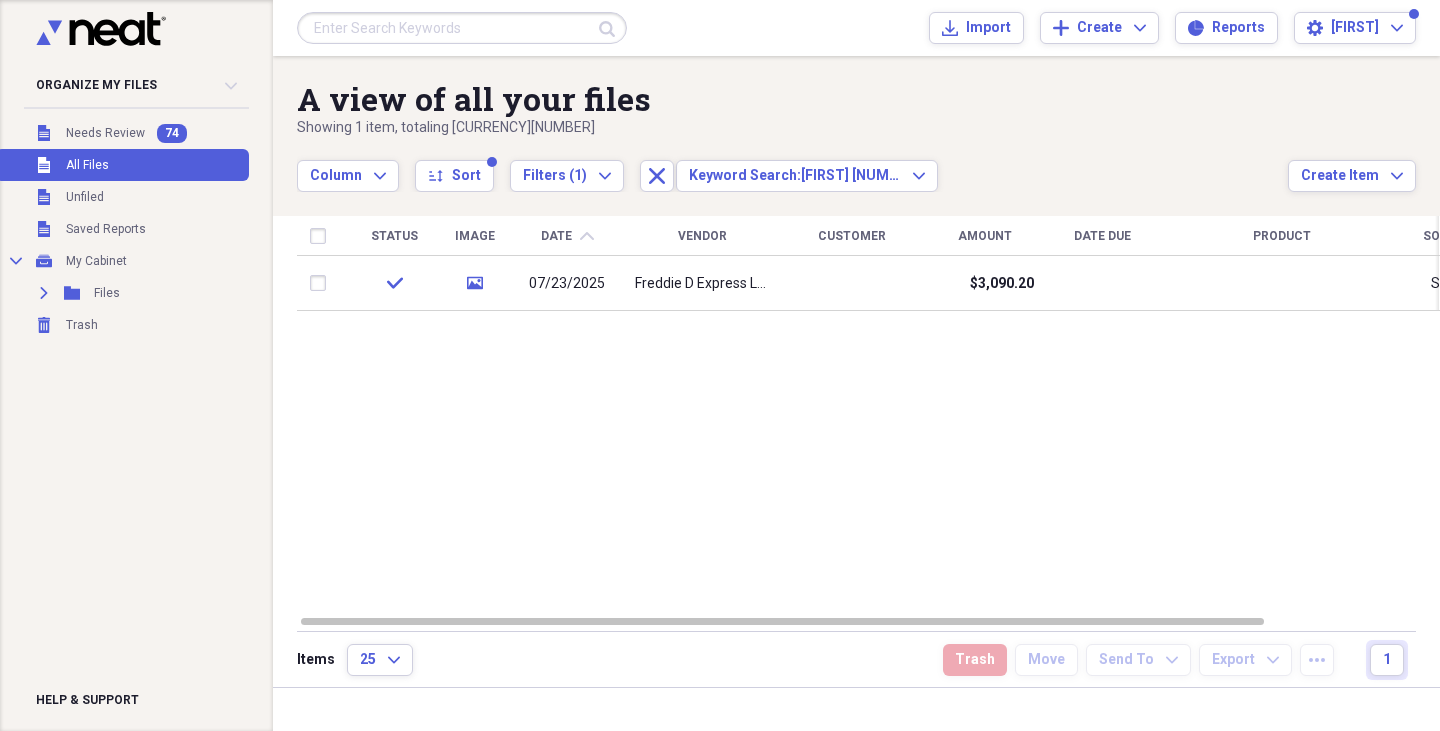 click at bounding box center [462, 28] 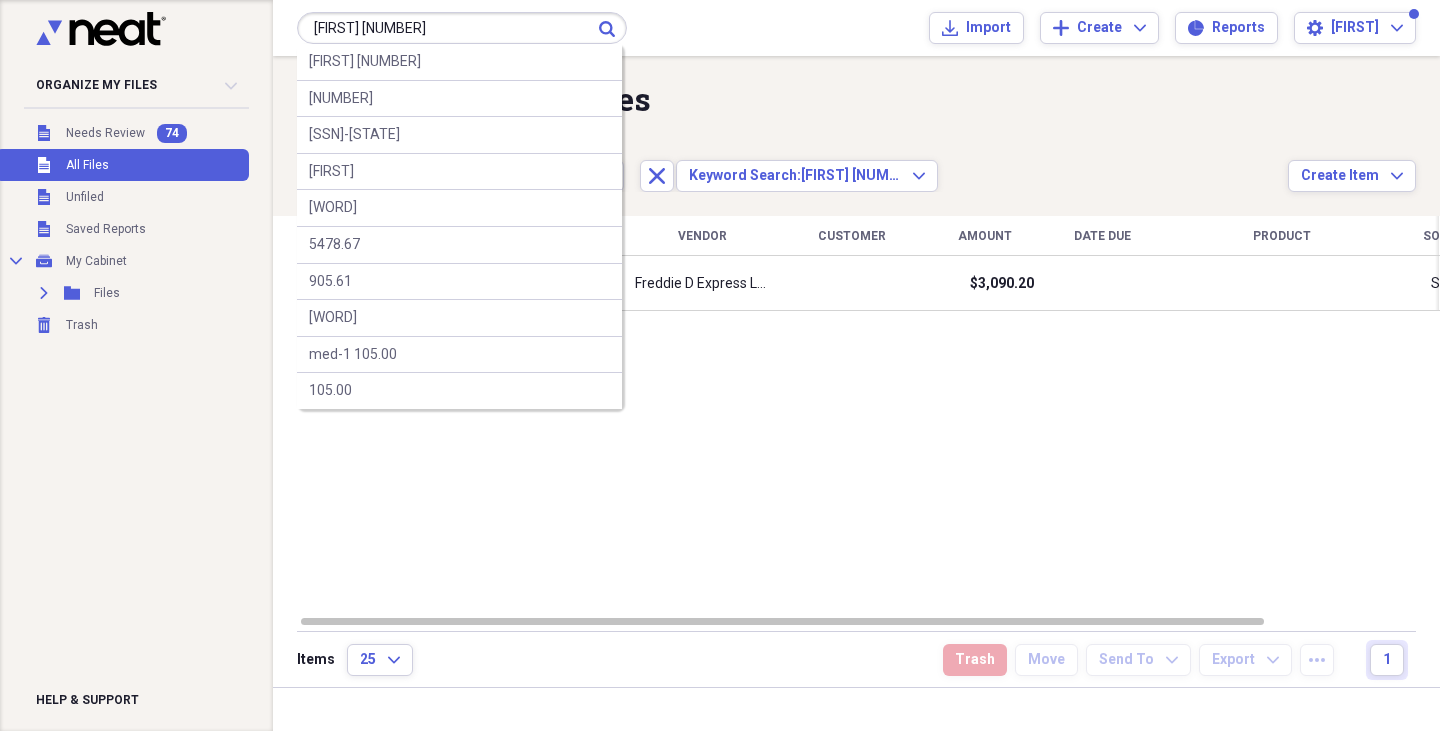 type on "[FIRST] [NUMBER]" 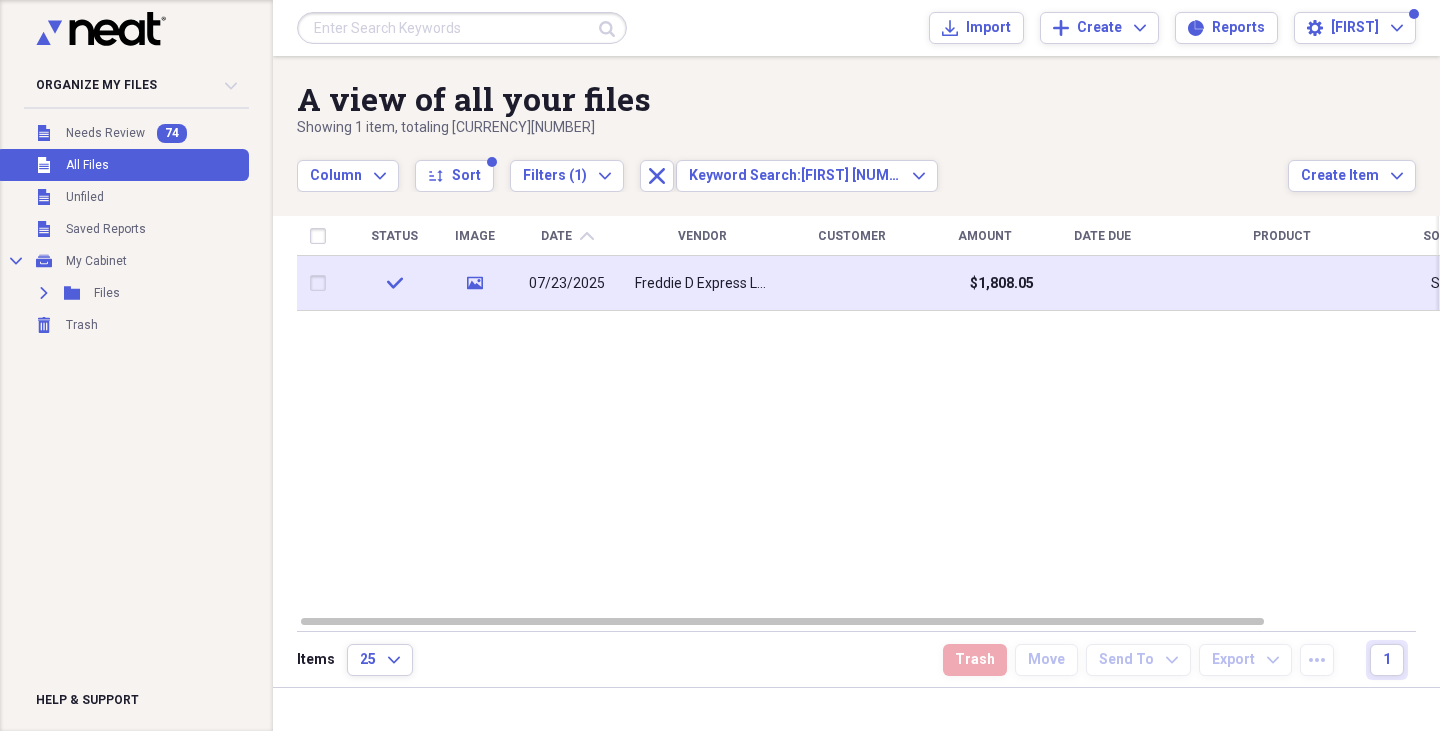 click on "media" 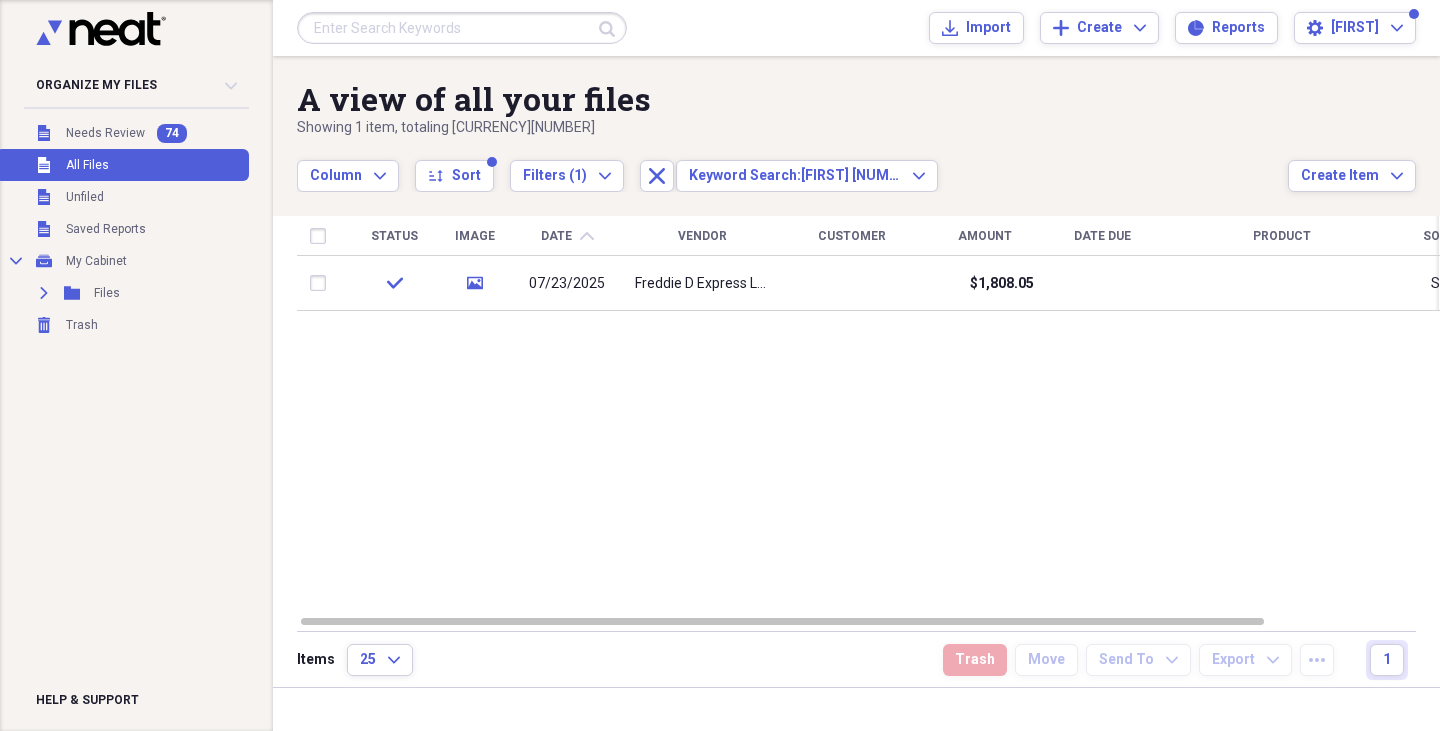 click at bounding box center [462, 28] 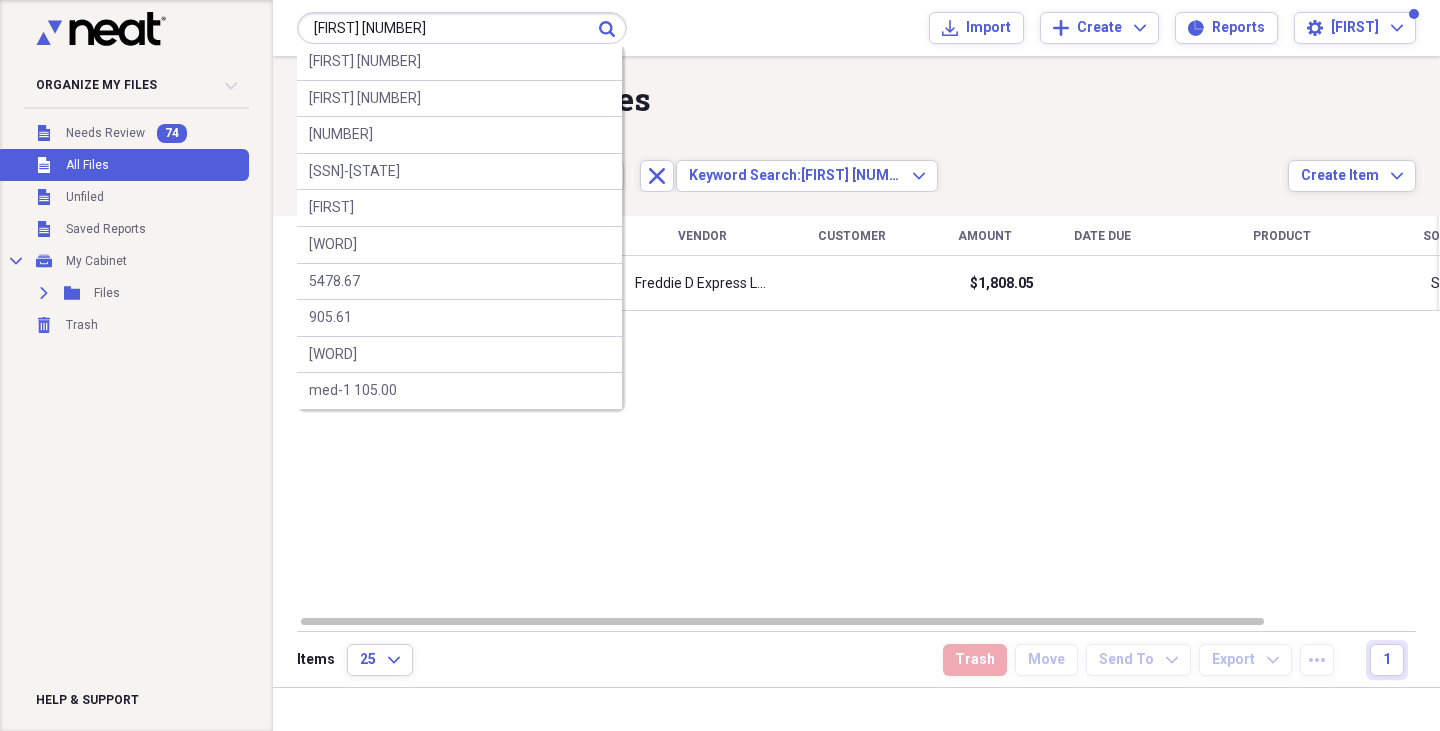type on "[FIRST] [NUMBER]" 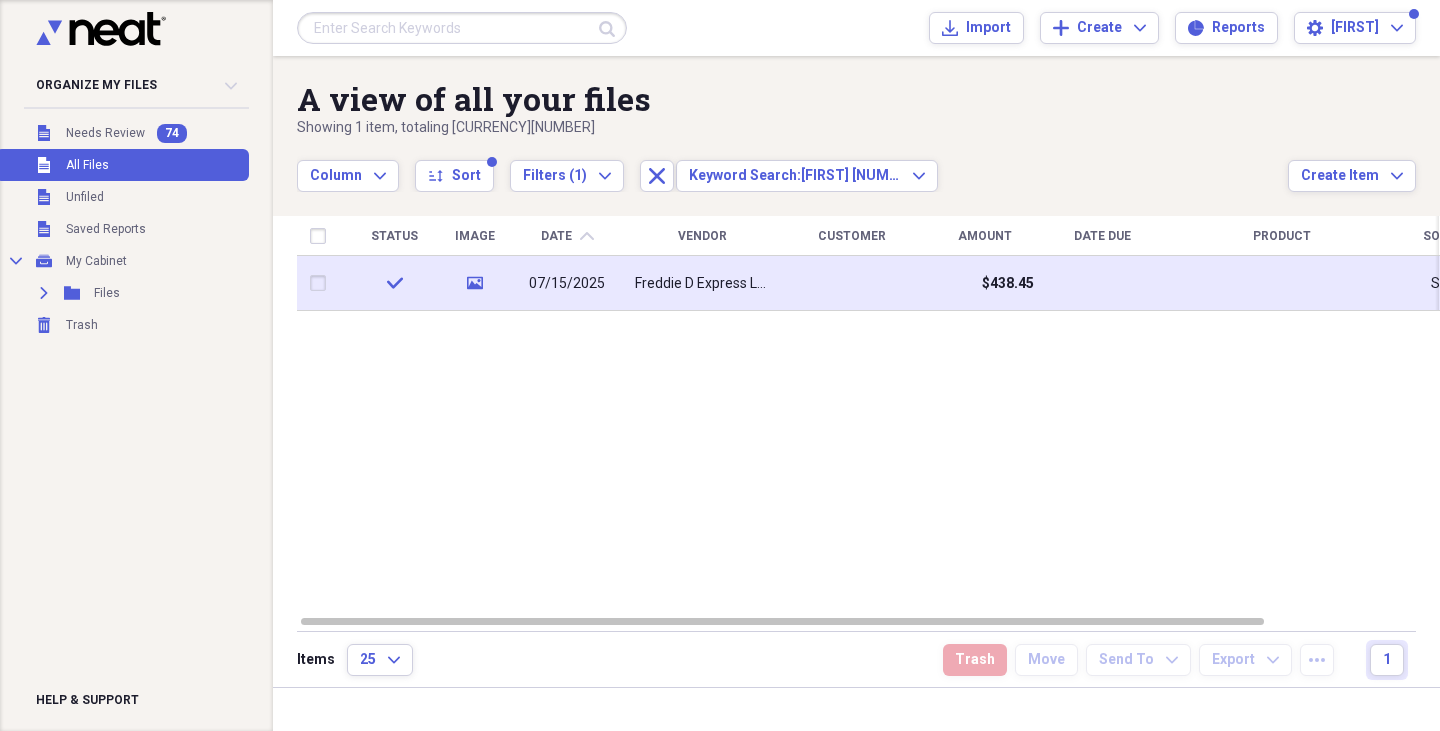 click on "media" 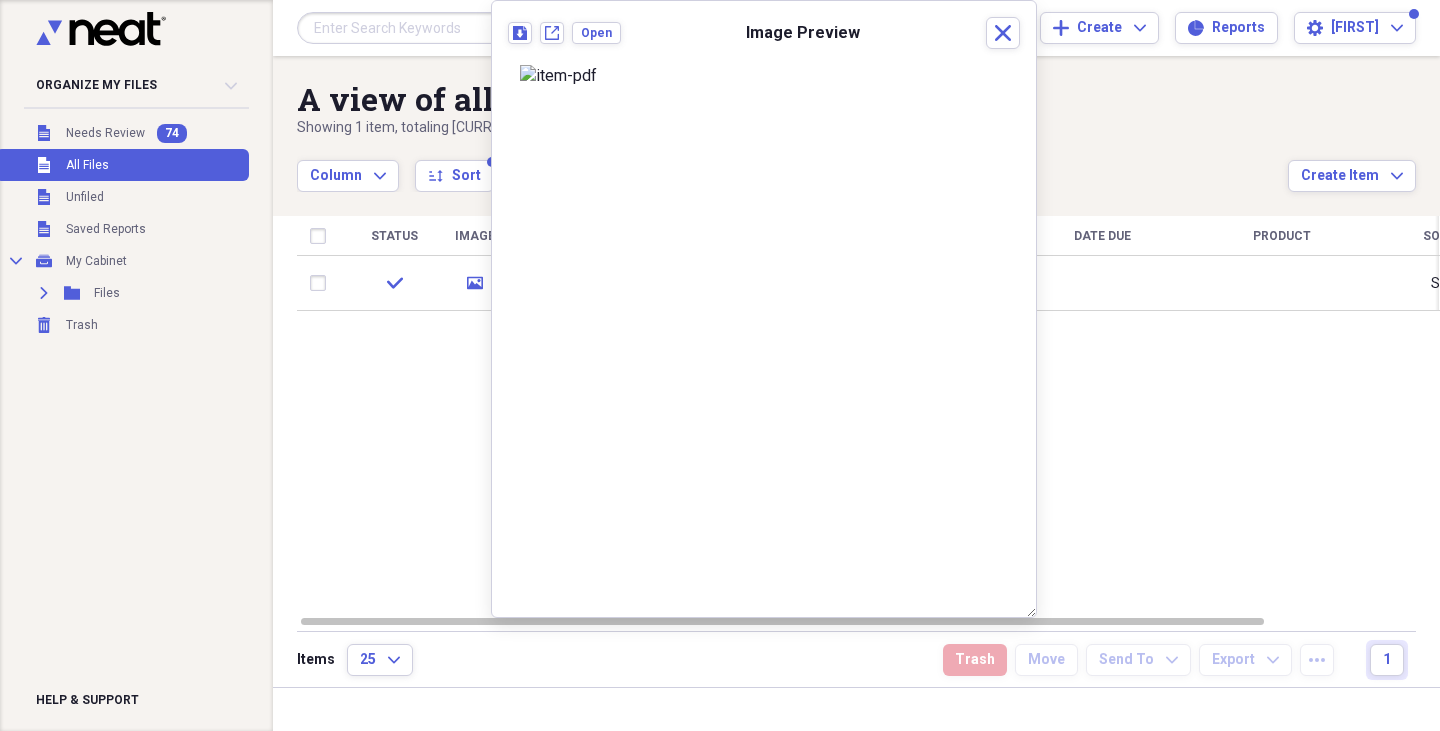 click at bounding box center [462, 28] 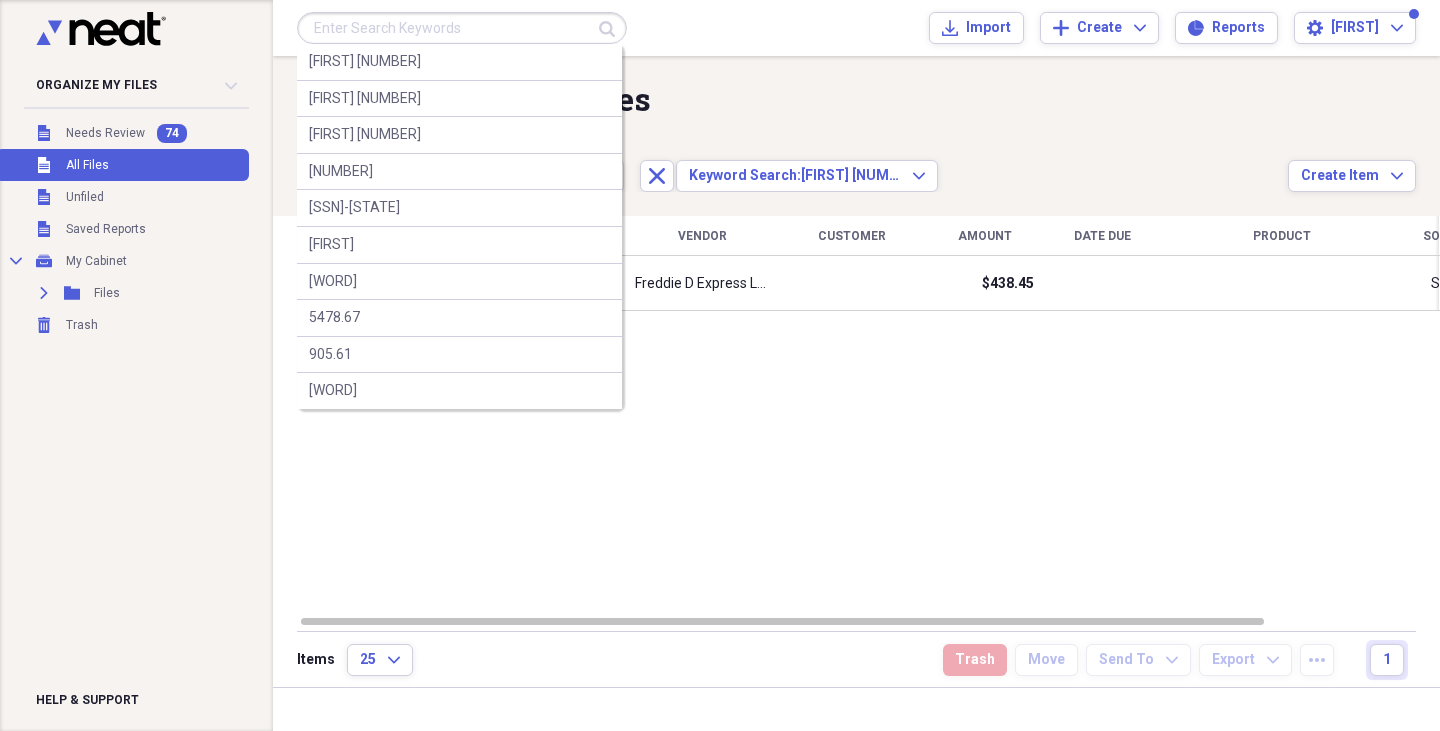 click at bounding box center (462, 28) 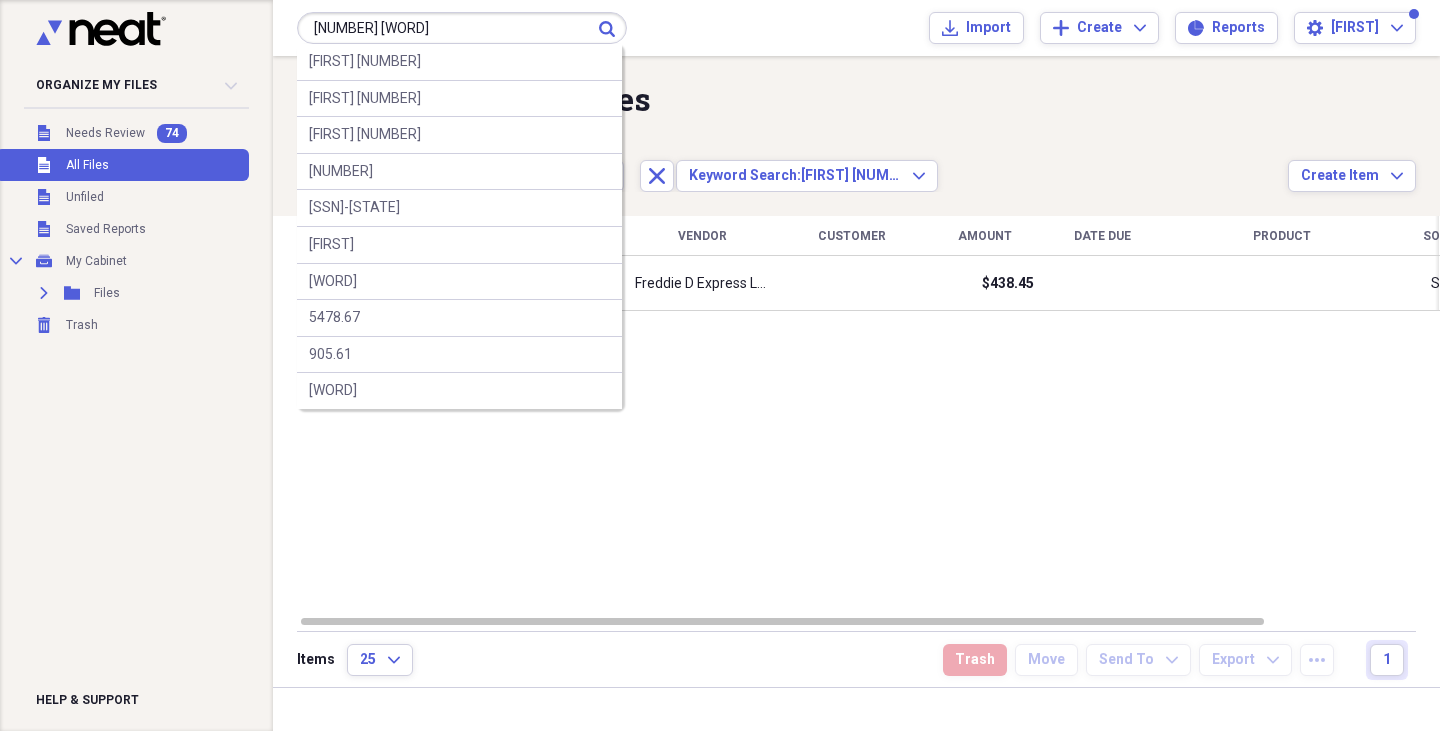 type on "[NUMBER] [WORD]" 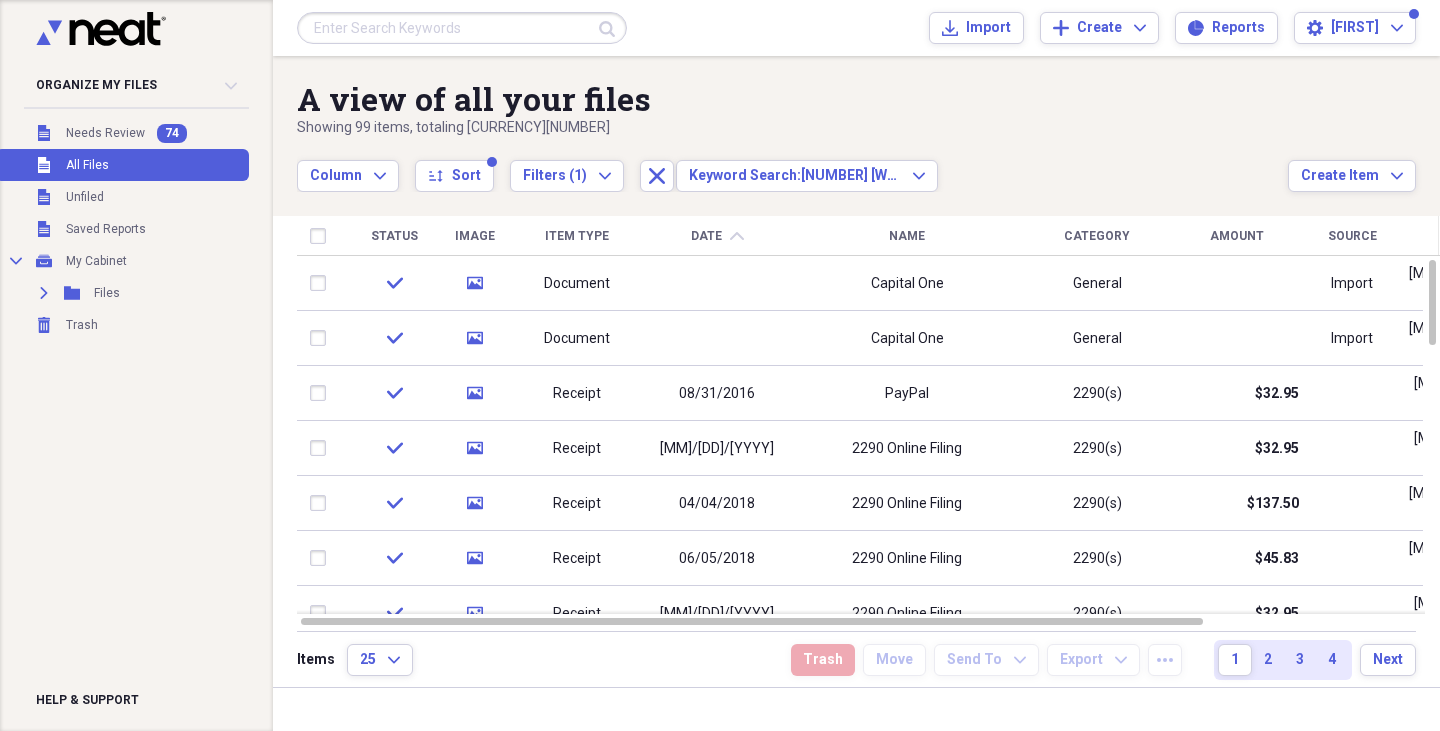 click on "Date" at bounding box center (706, 236) 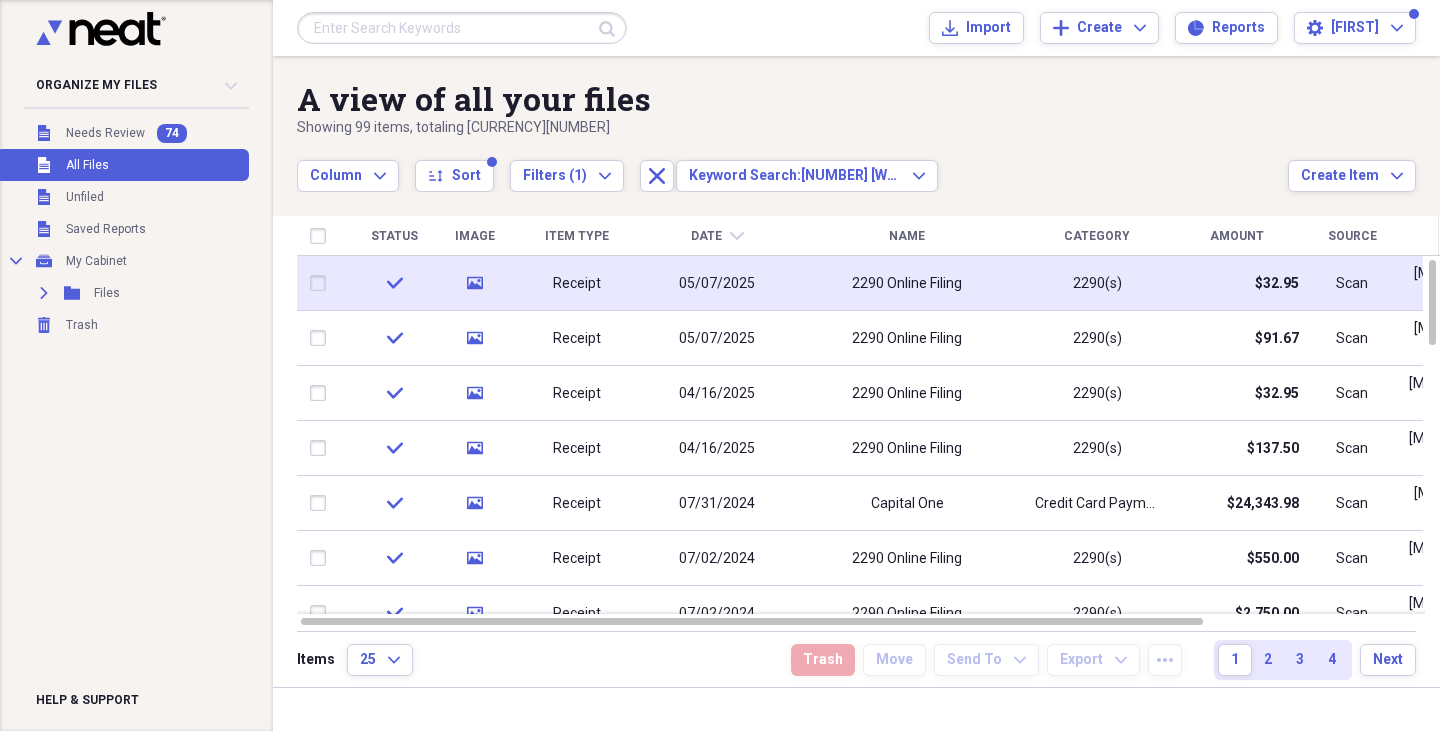 click on "media" 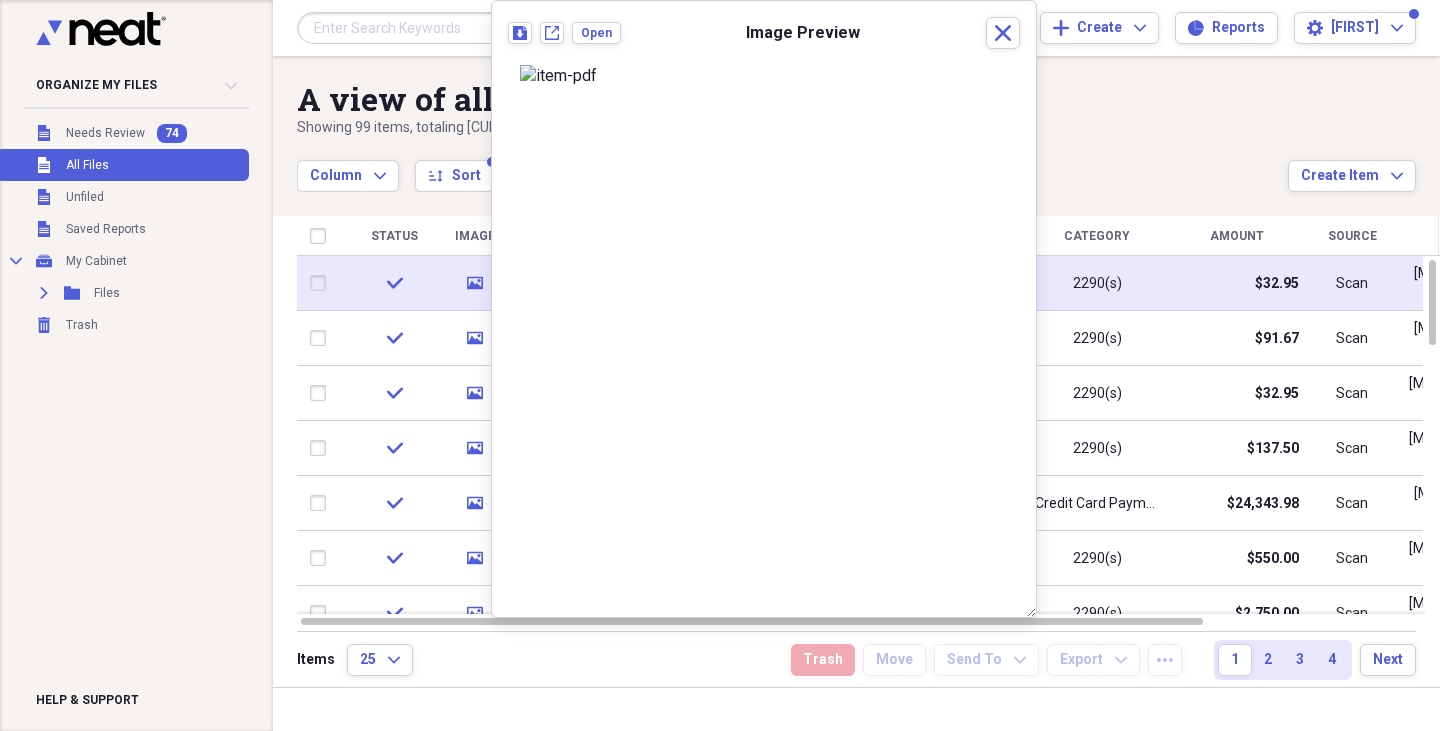 click on "2290(s)" at bounding box center (1097, 284) 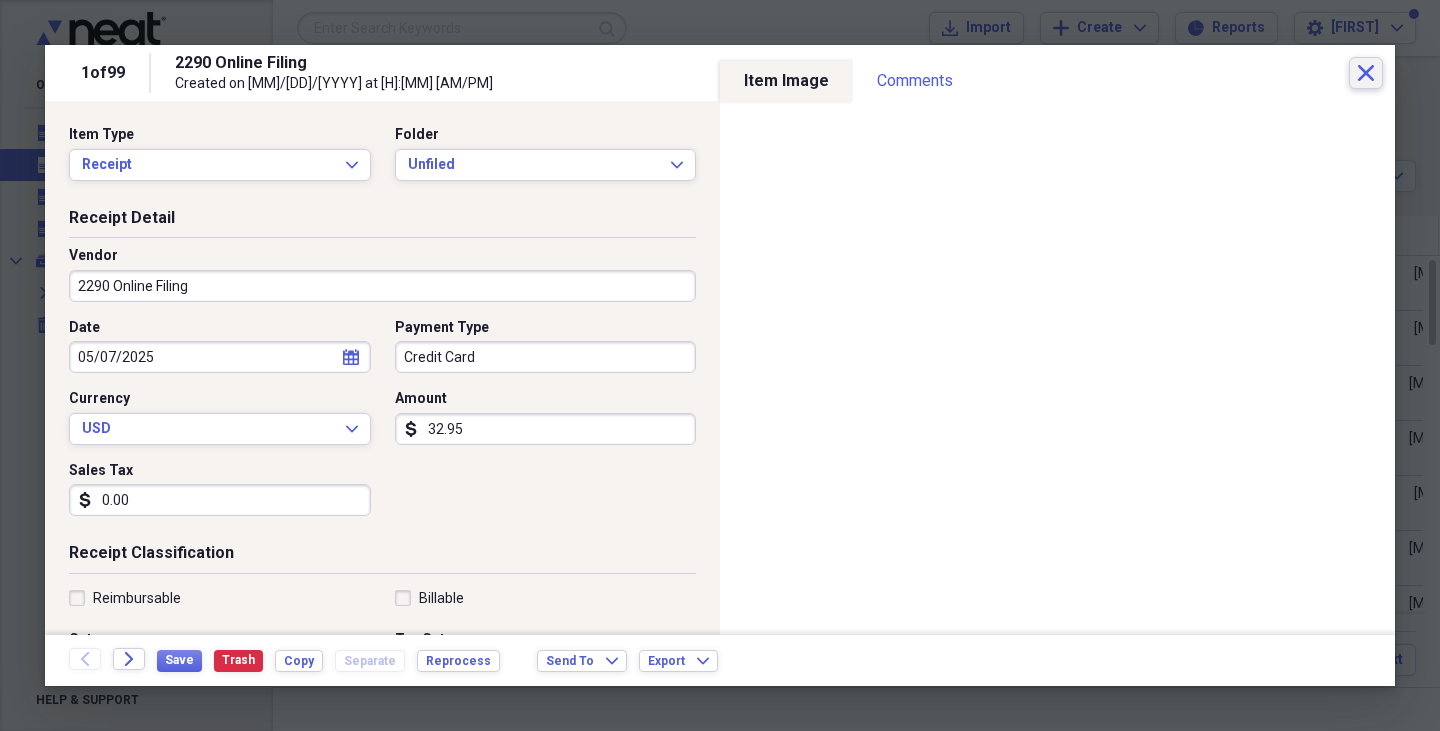 click on "Close" at bounding box center [1366, 73] 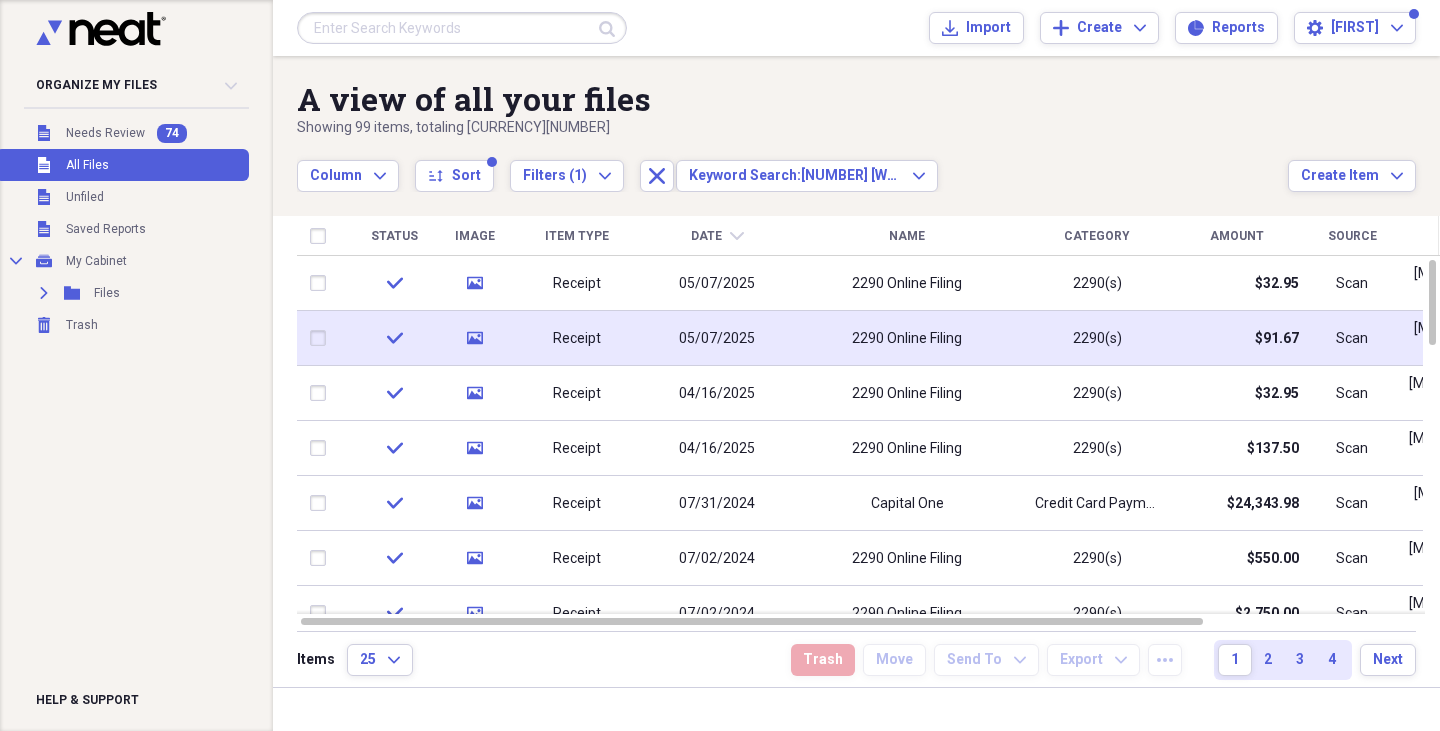 click on "05/07/2025" at bounding box center (717, 339) 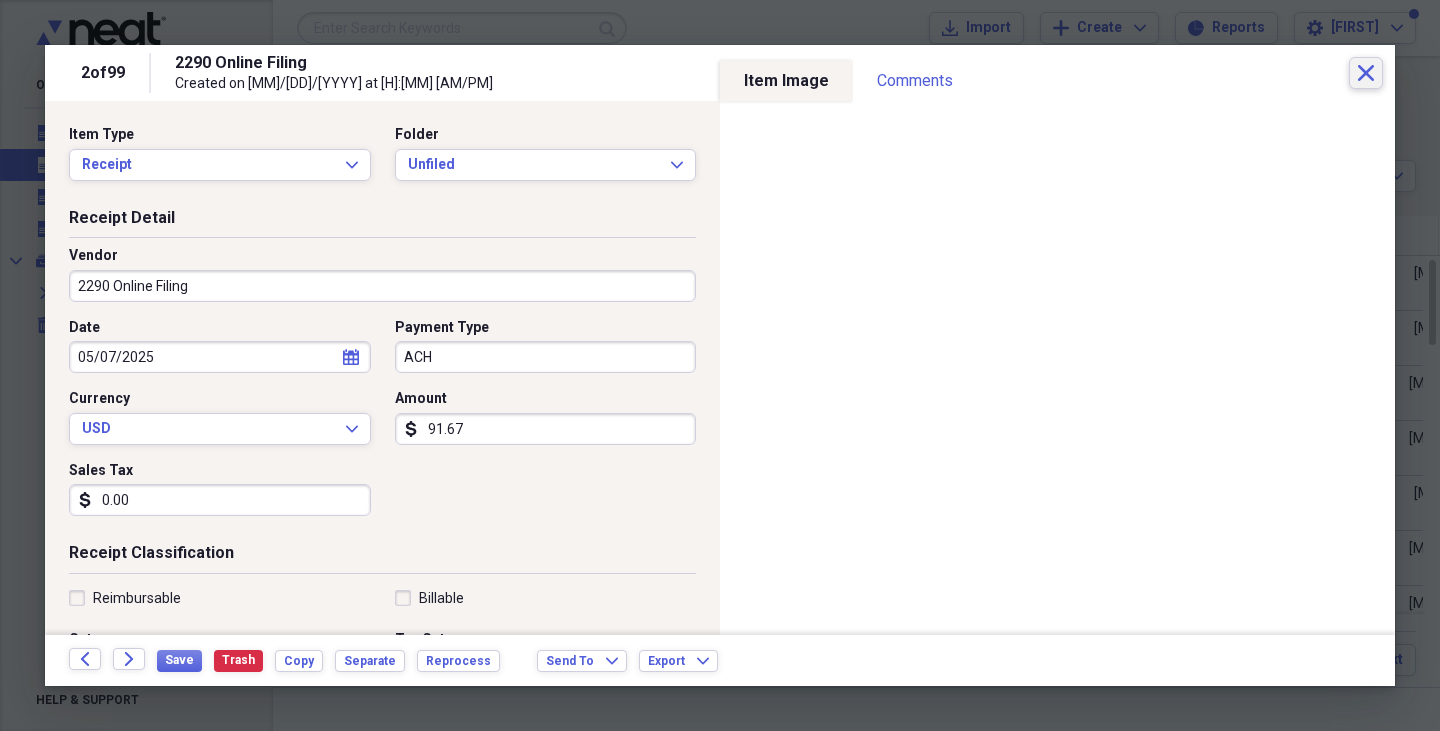 click on "Close" at bounding box center (1366, 73) 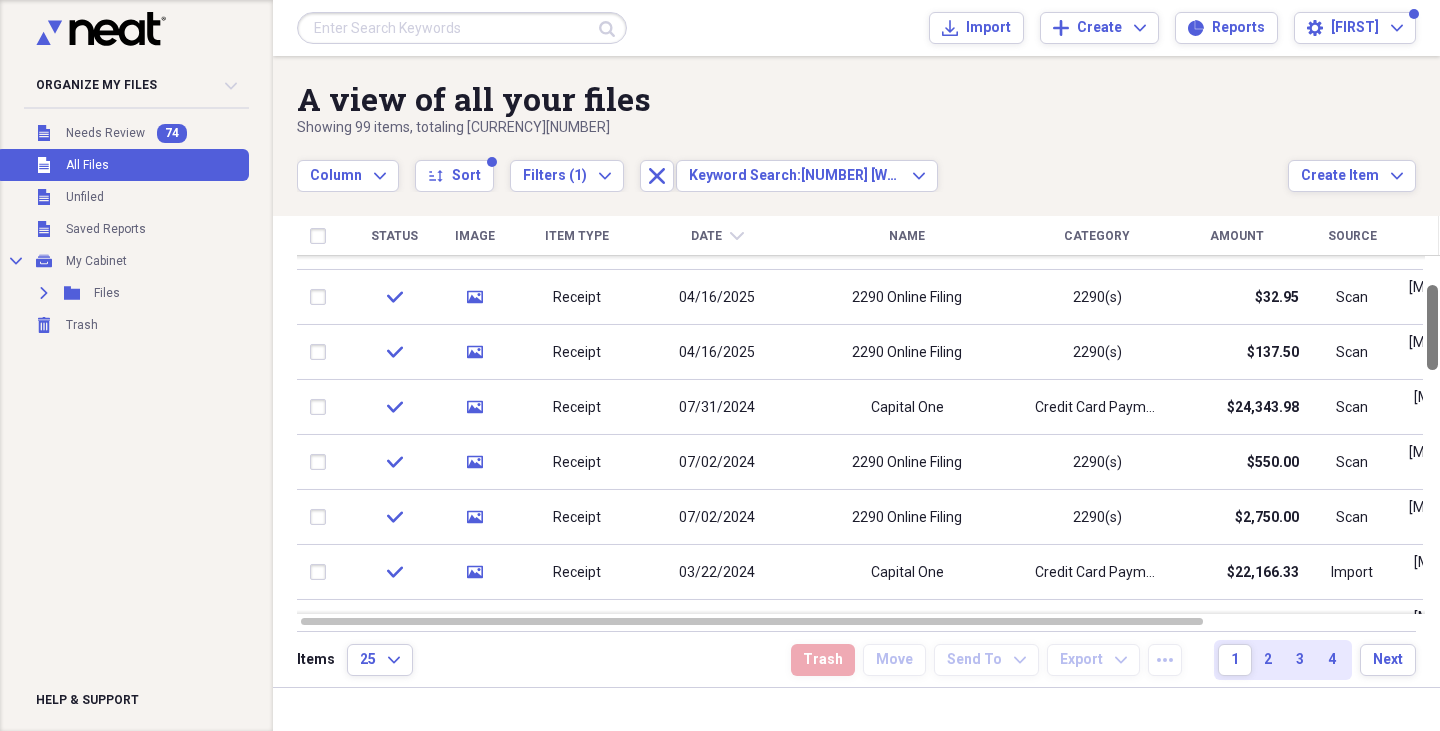 drag, startPoint x: 1434, startPoint y: 335, endPoint x: 1439, endPoint y: 363, distance: 28.442924 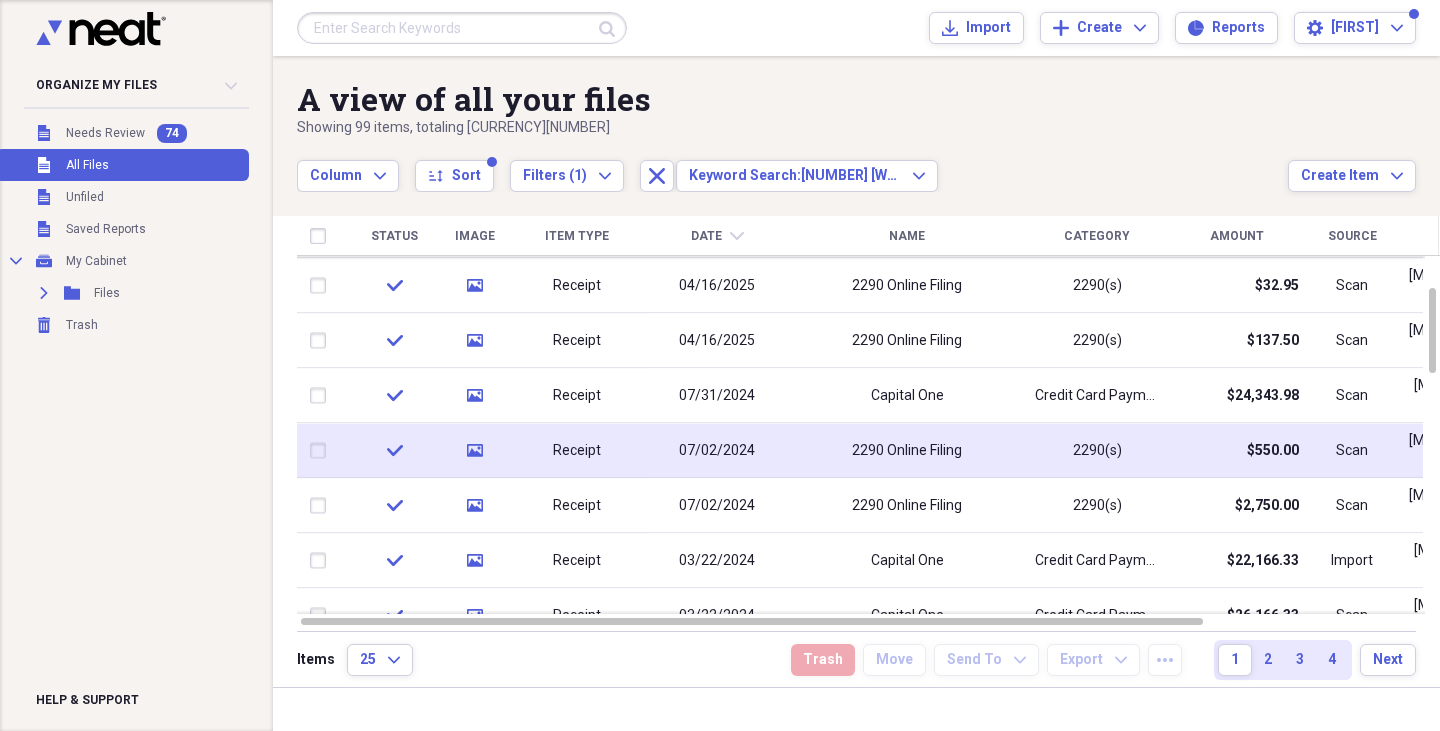 click on "2290 Online Filing" at bounding box center [907, 450] 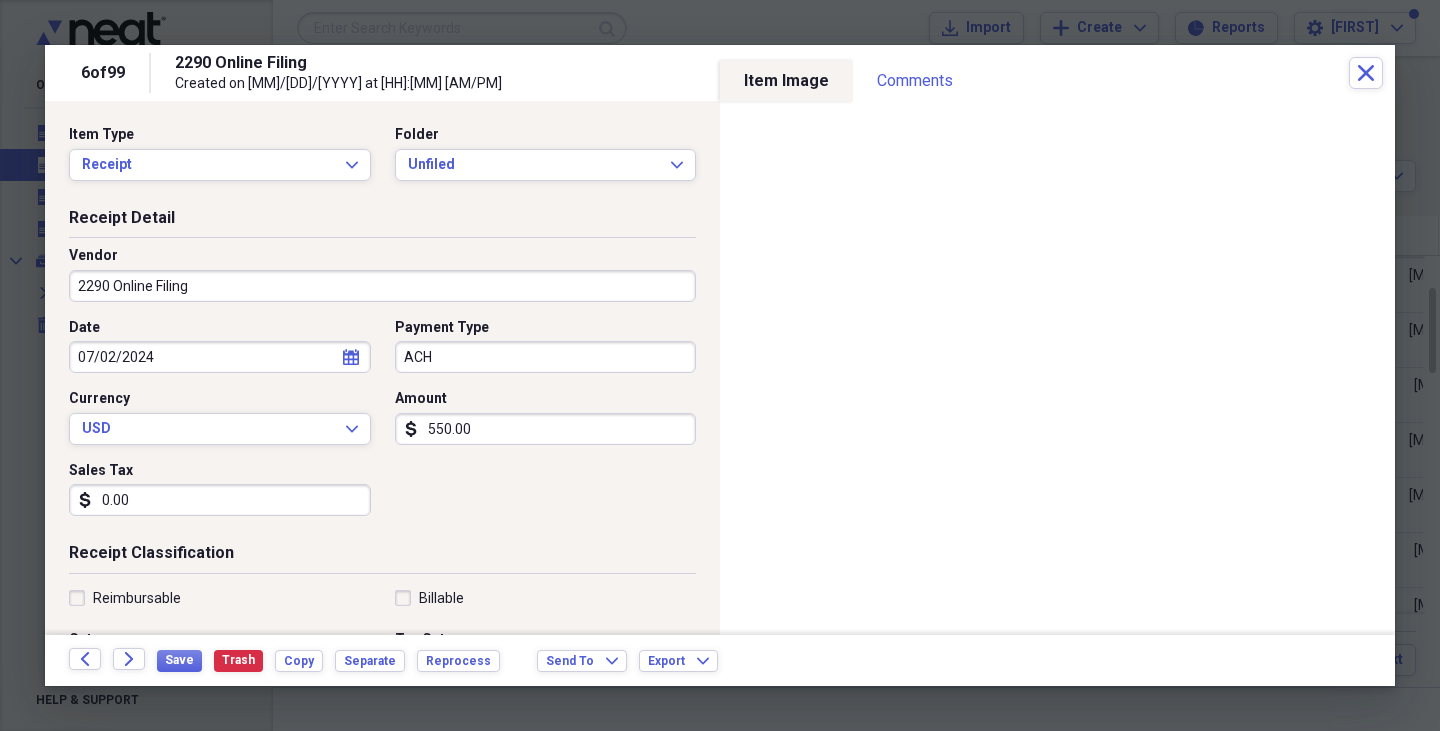 click on "[NUMBER] of [NUMBER] [NUMBER] Online Filing Created on [MM]/[DD]/[YYYY] at [HH]:[MM] [AM/PM] Close" at bounding box center [720, 73] 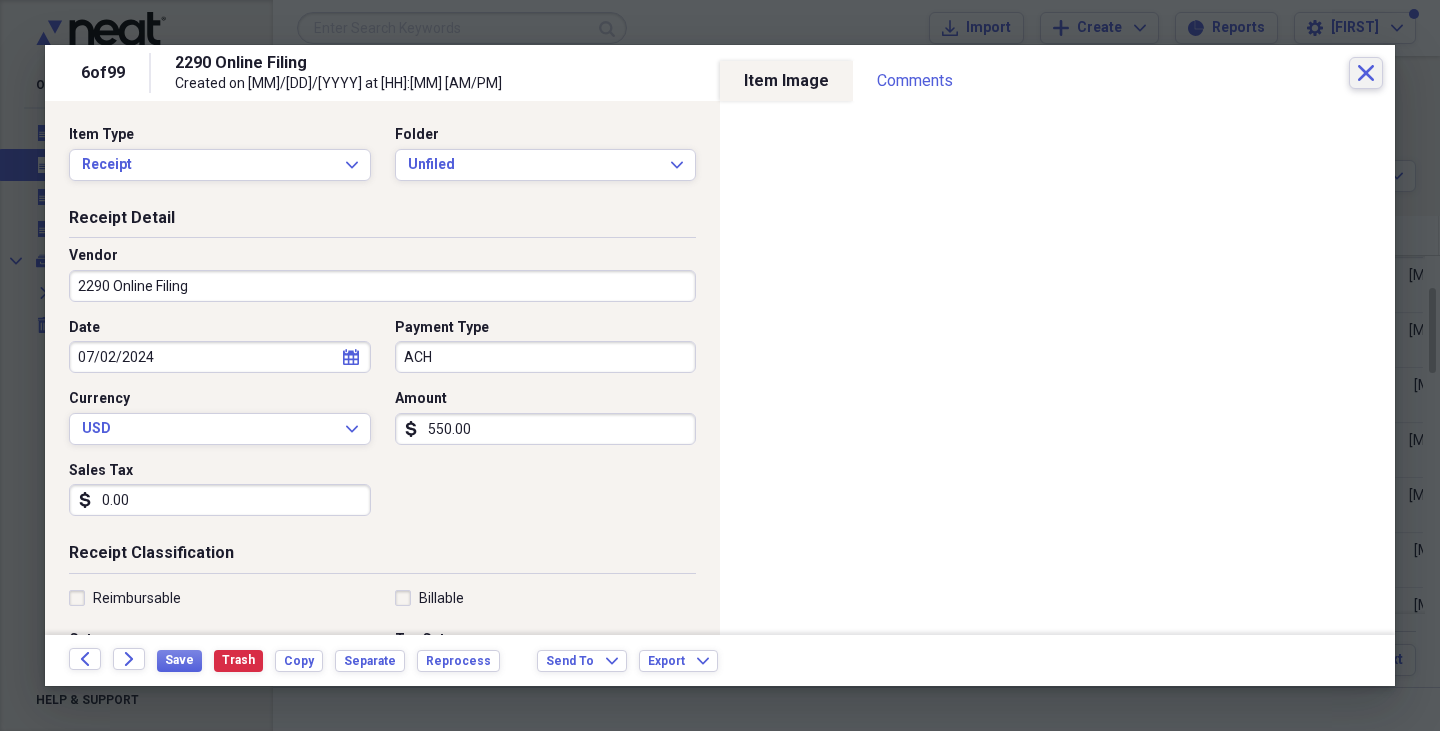 click on "Close" at bounding box center [1366, 73] 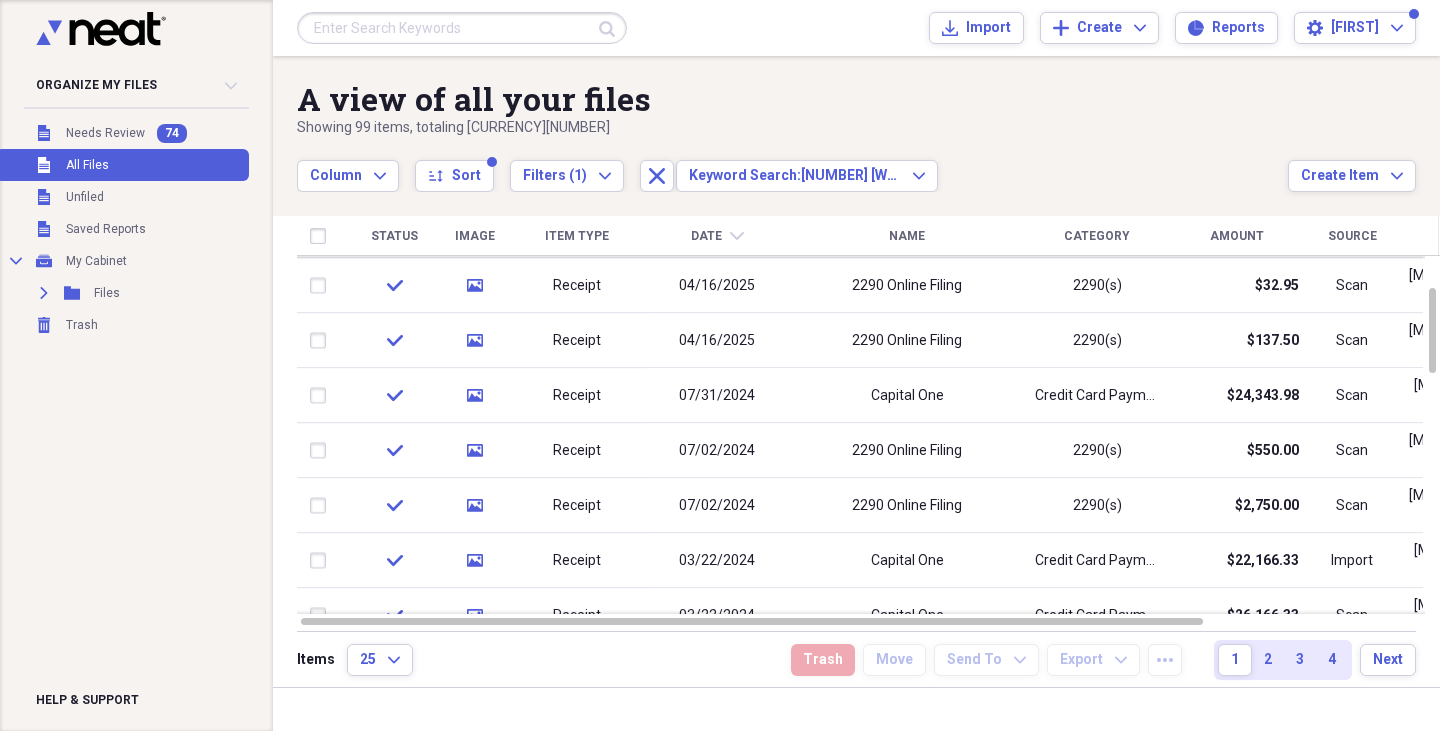 click at bounding box center (462, 28) 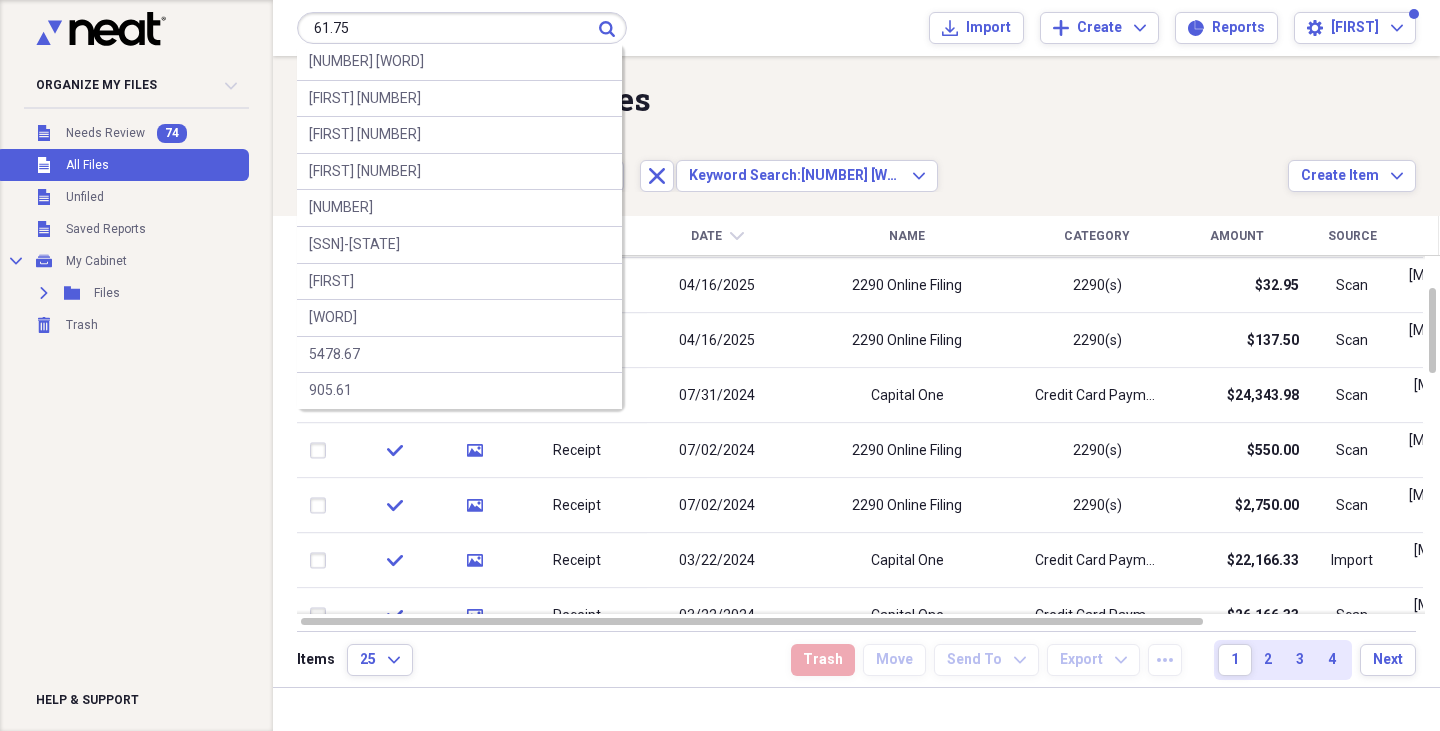 type on "61.75" 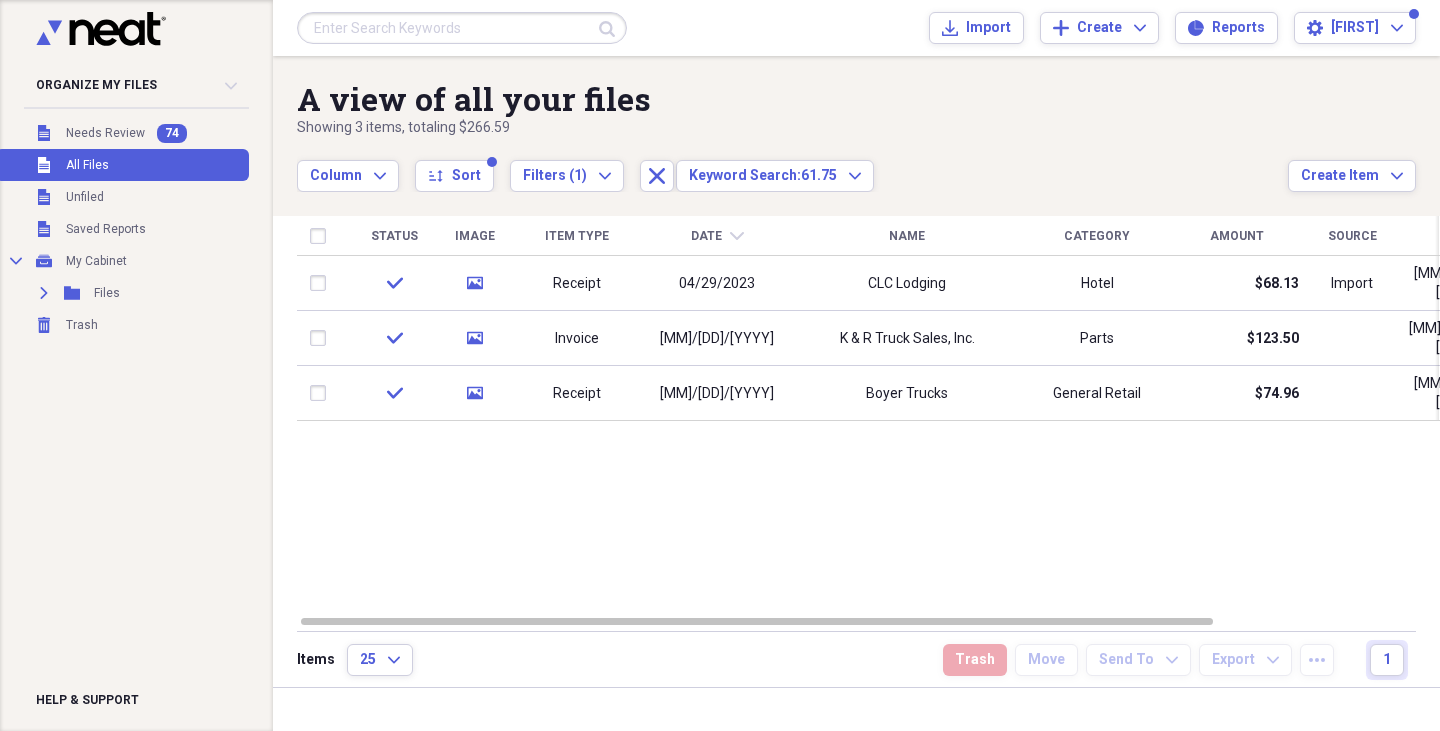 click at bounding box center [462, 28] 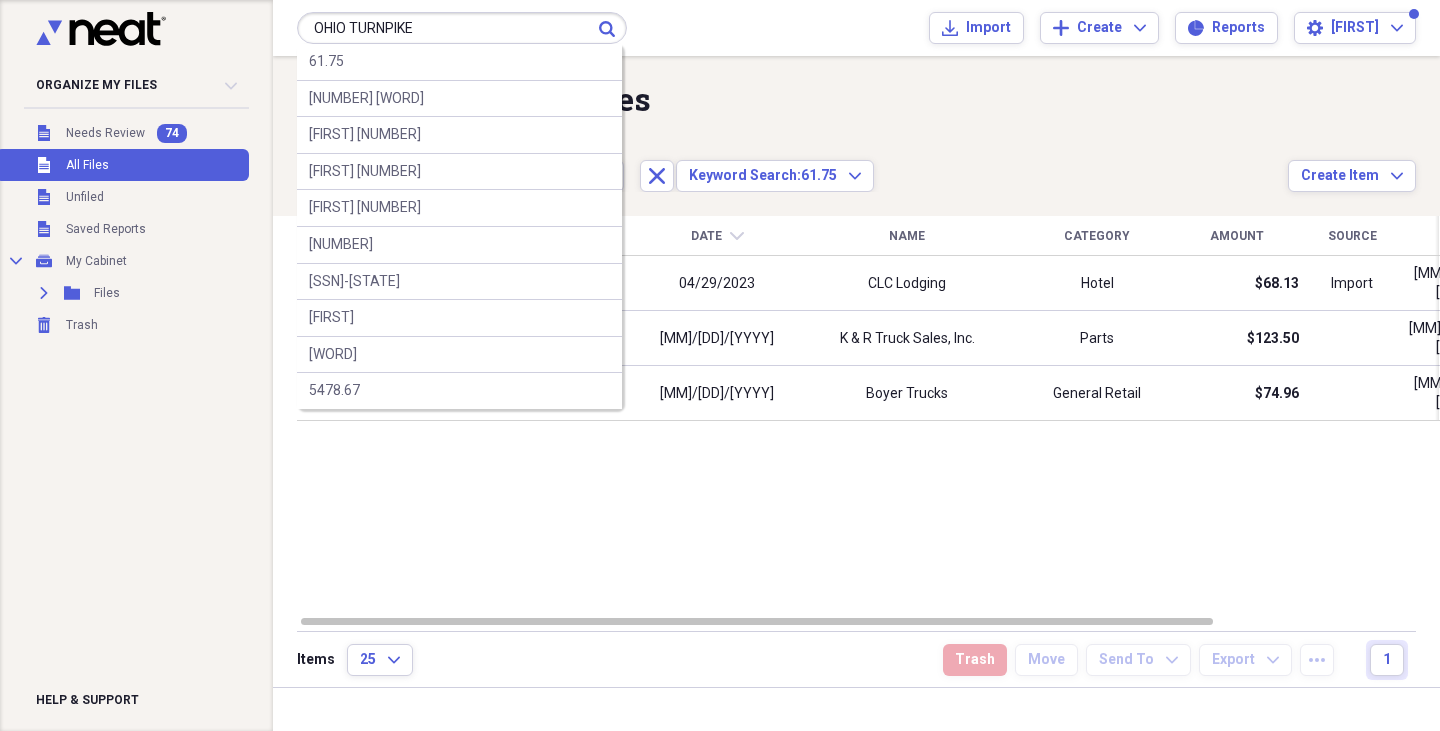 type on "OHIO TURNPIKE" 